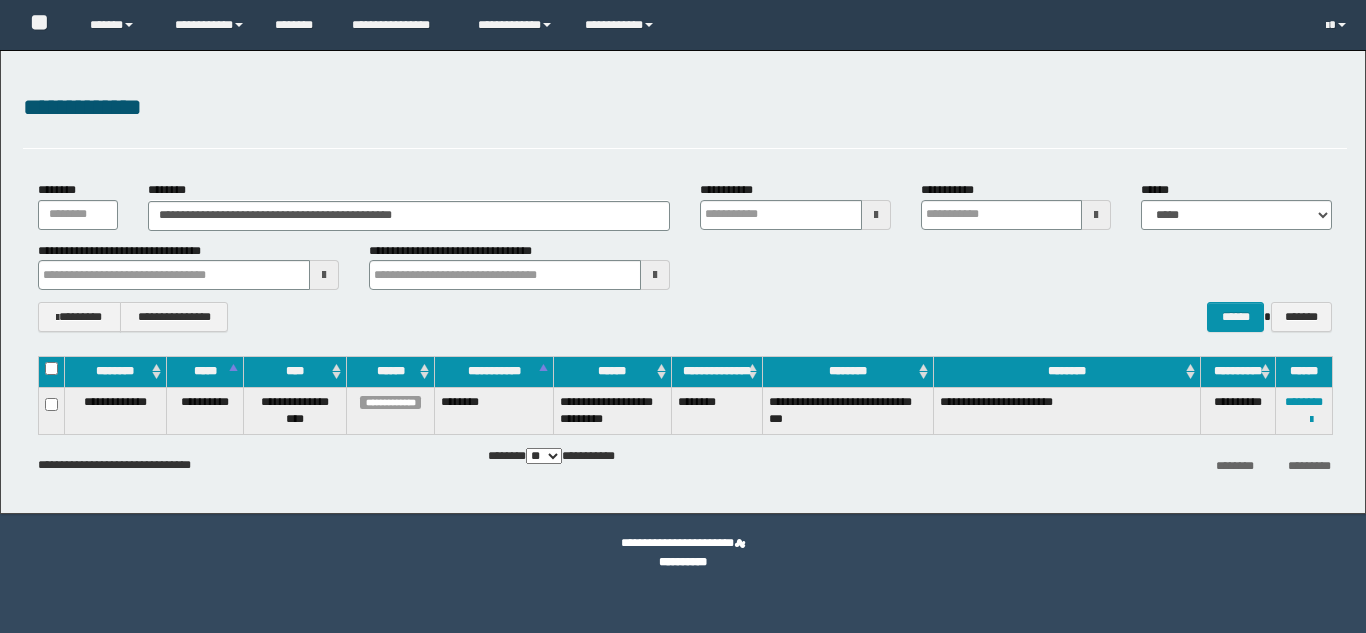 scroll, scrollTop: 0, scrollLeft: 0, axis: both 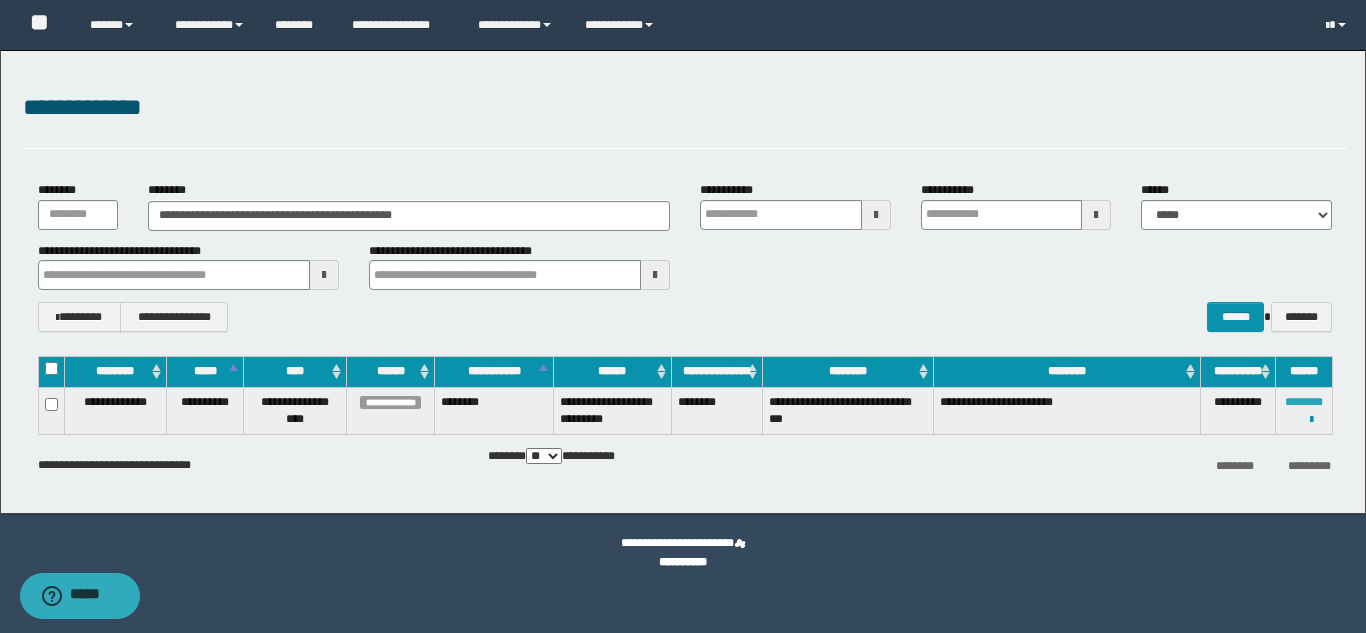 click on "********" at bounding box center [1304, 402] 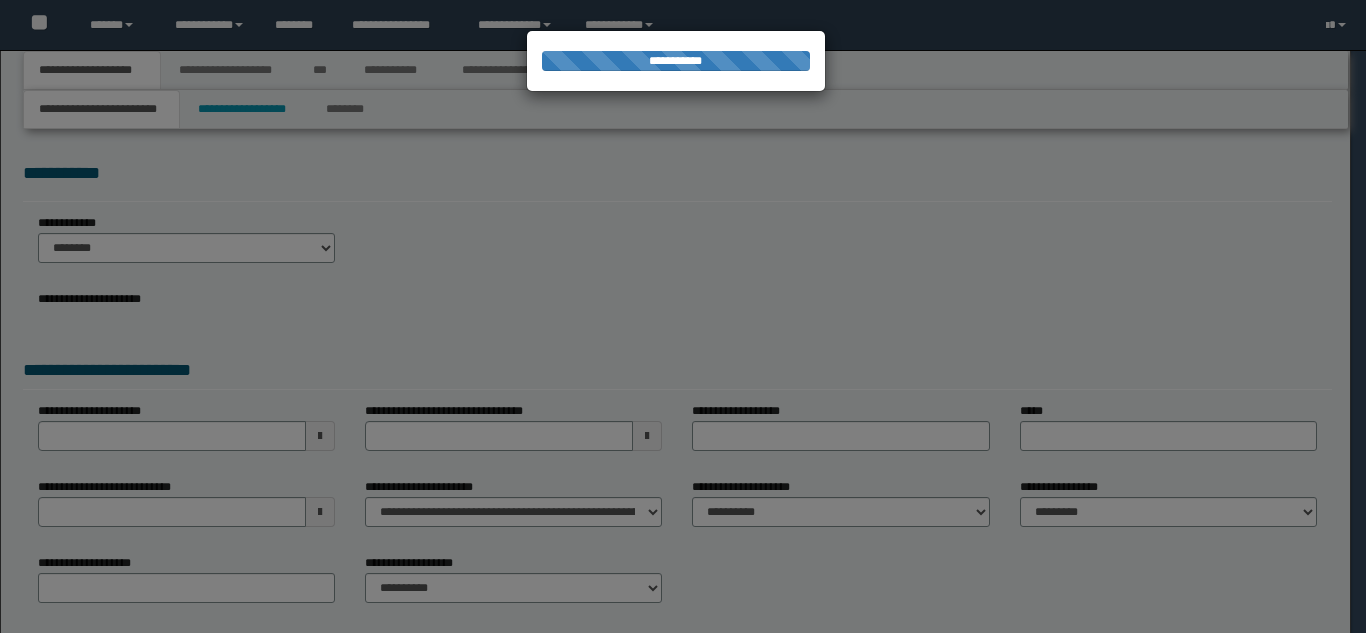 scroll, scrollTop: 0, scrollLeft: 0, axis: both 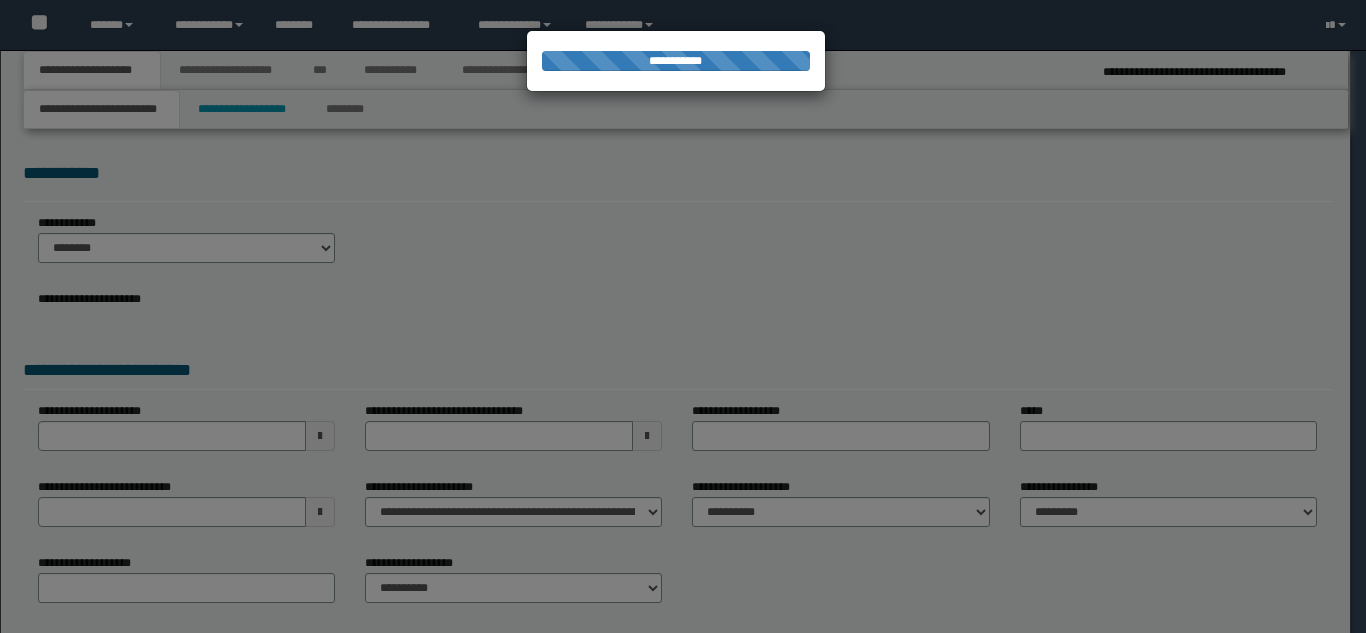 select on "*" 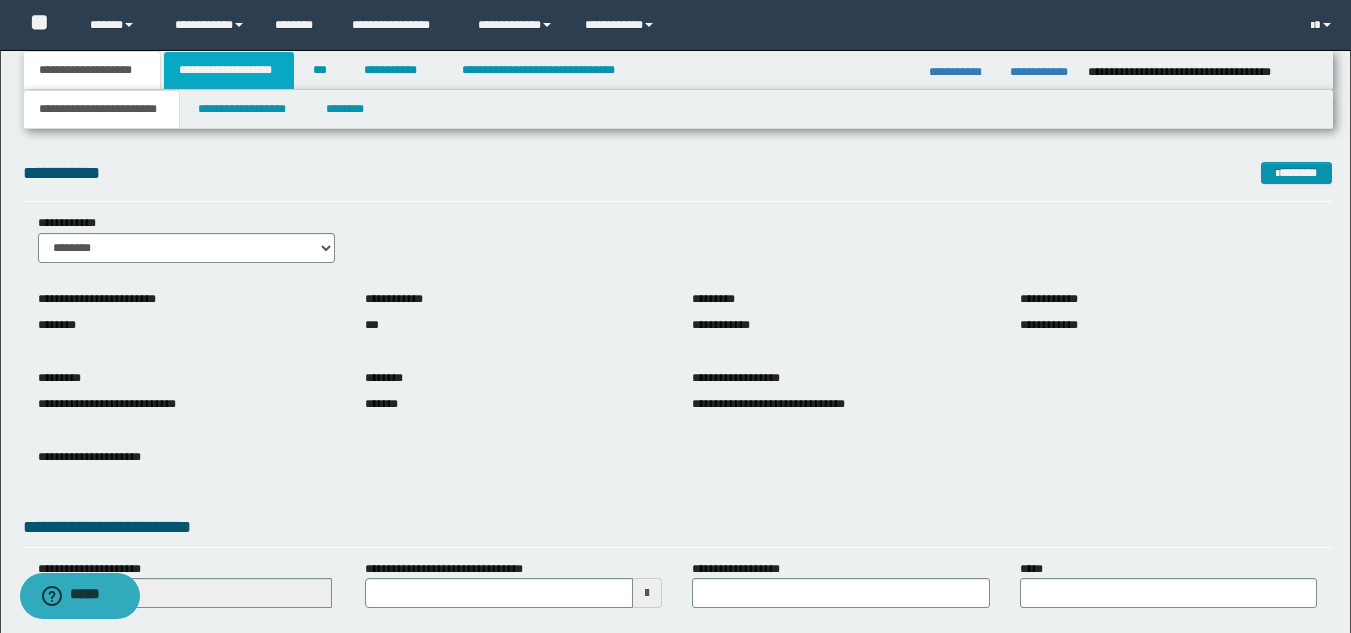 click on "**********" at bounding box center (229, 70) 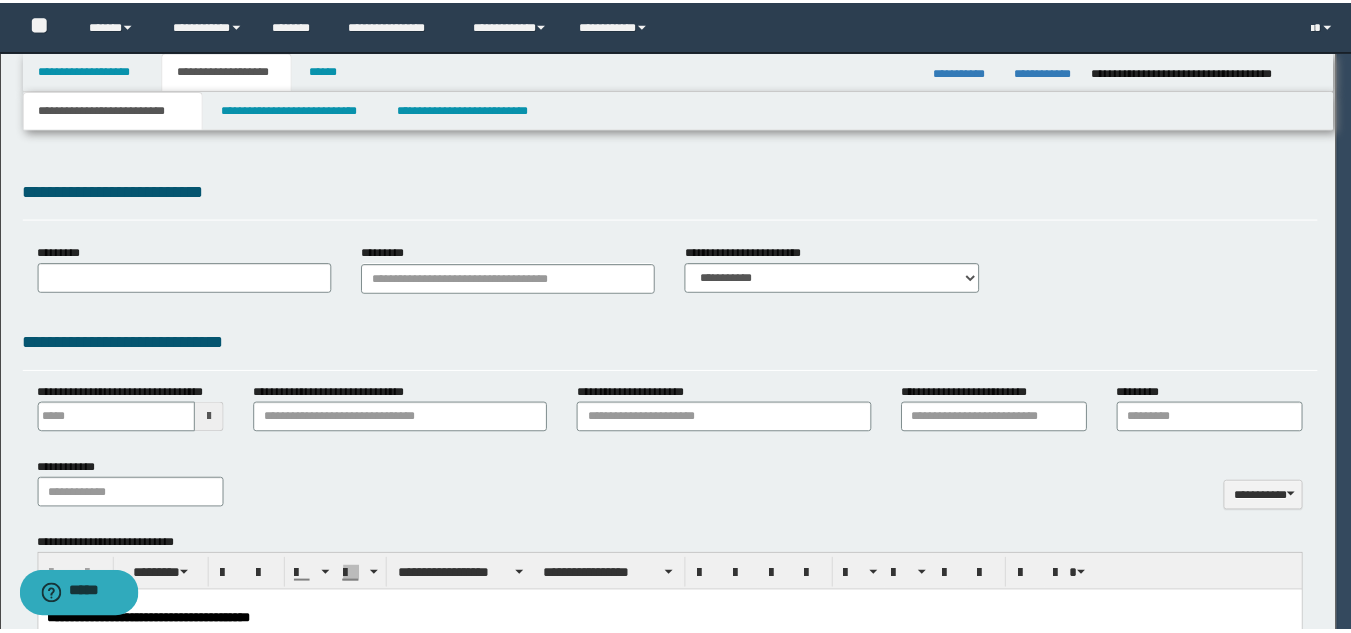 scroll, scrollTop: 0, scrollLeft: 0, axis: both 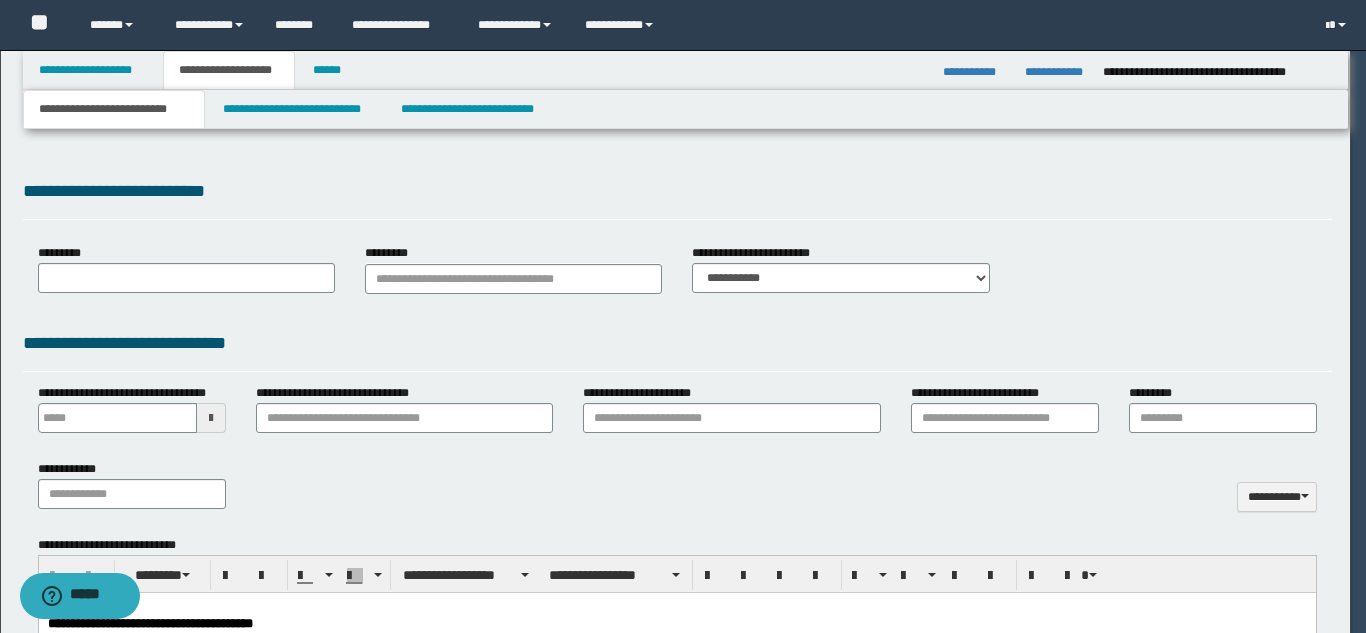 type on "**********" 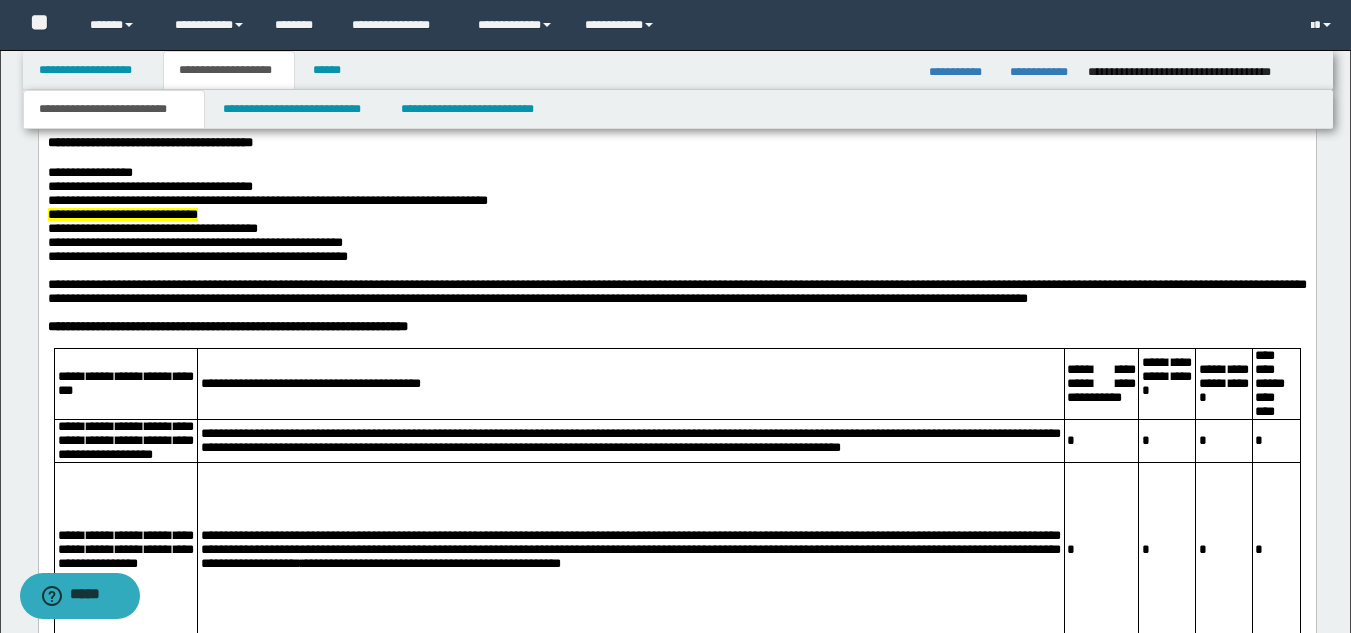 scroll, scrollTop: 1111, scrollLeft: 0, axis: vertical 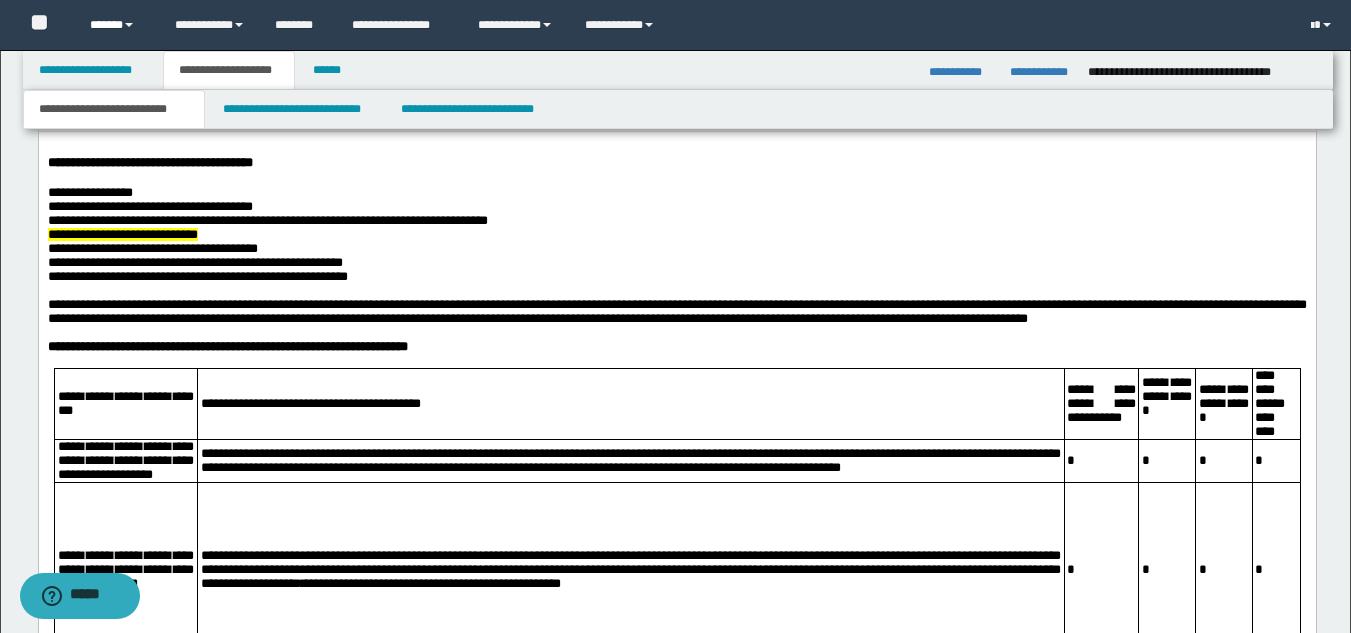 click on "******" at bounding box center [117, 25] 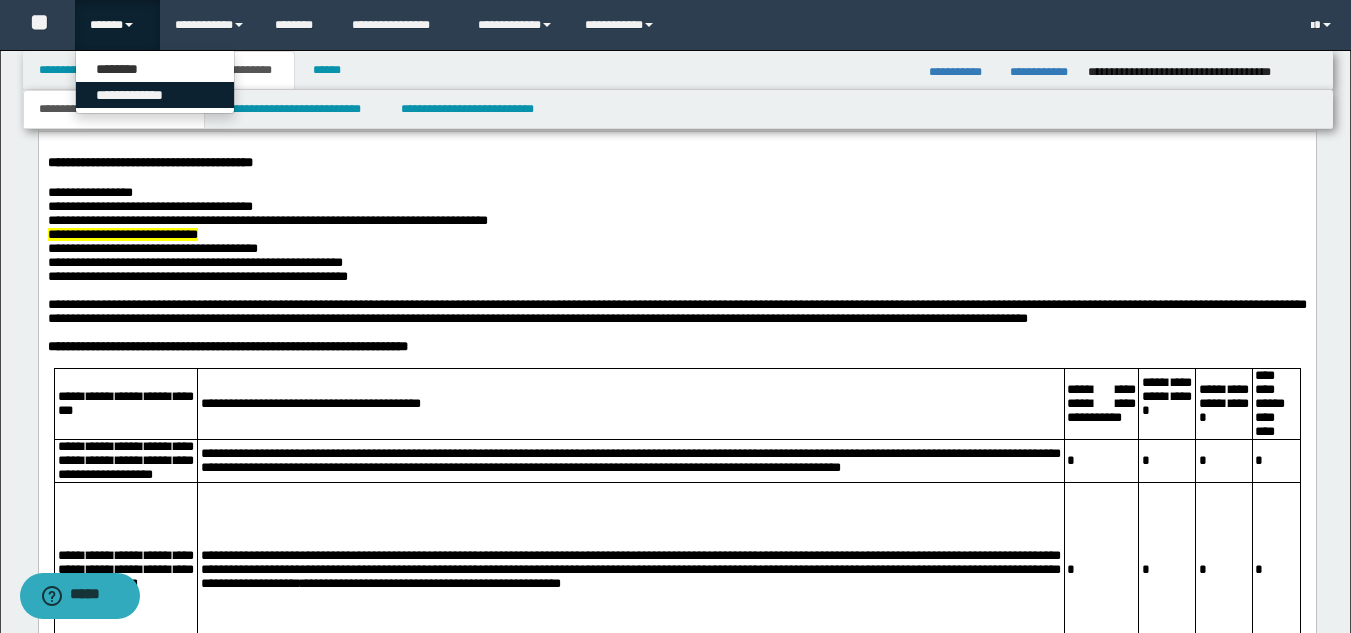 click on "**********" at bounding box center (155, 95) 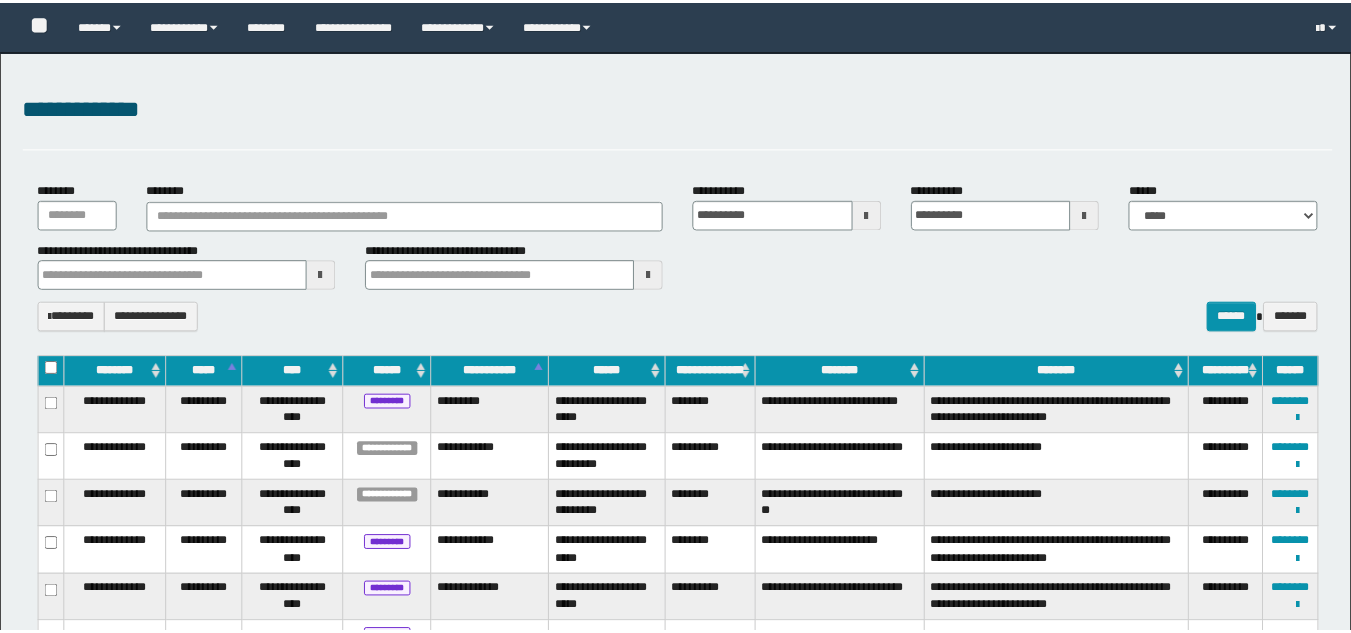 scroll, scrollTop: 0, scrollLeft: 0, axis: both 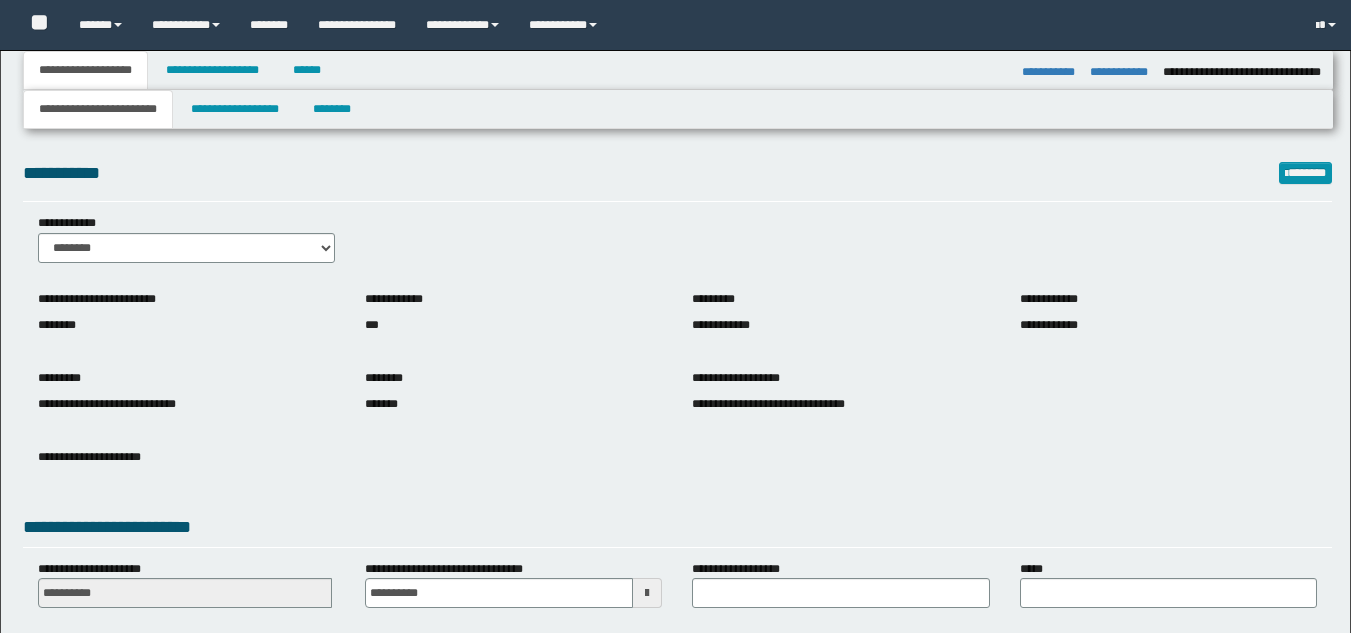select on "*" 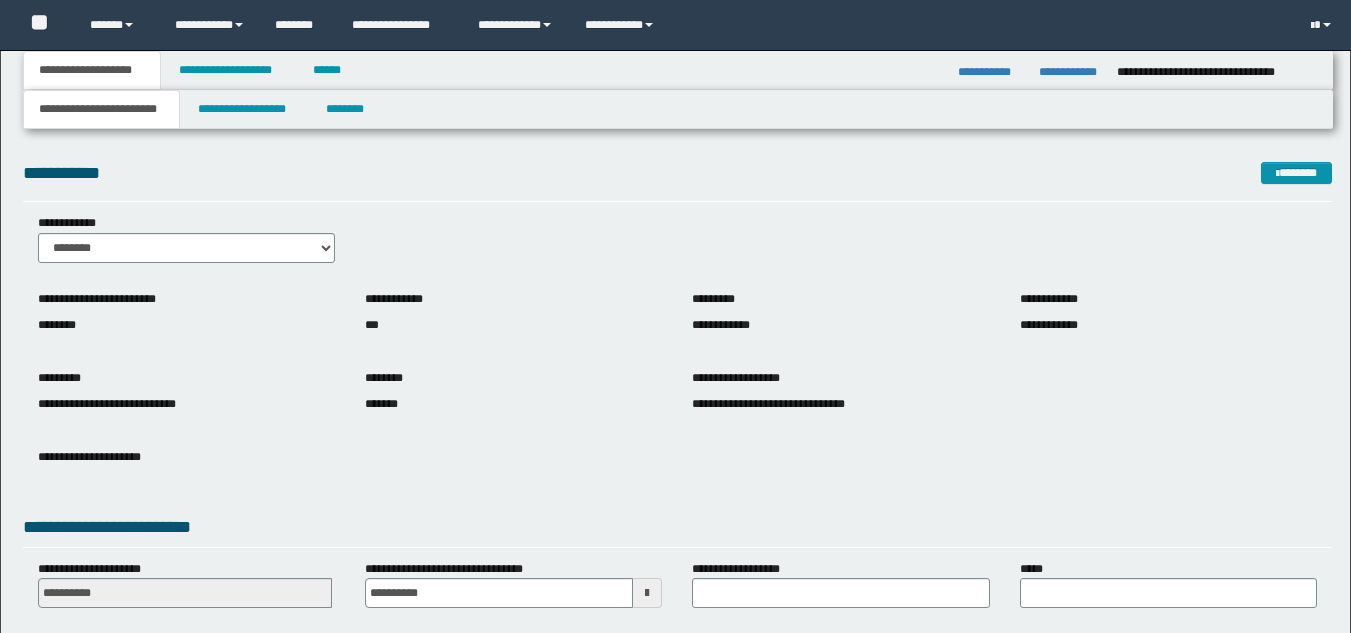 scroll, scrollTop: 0, scrollLeft: 0, axis: both 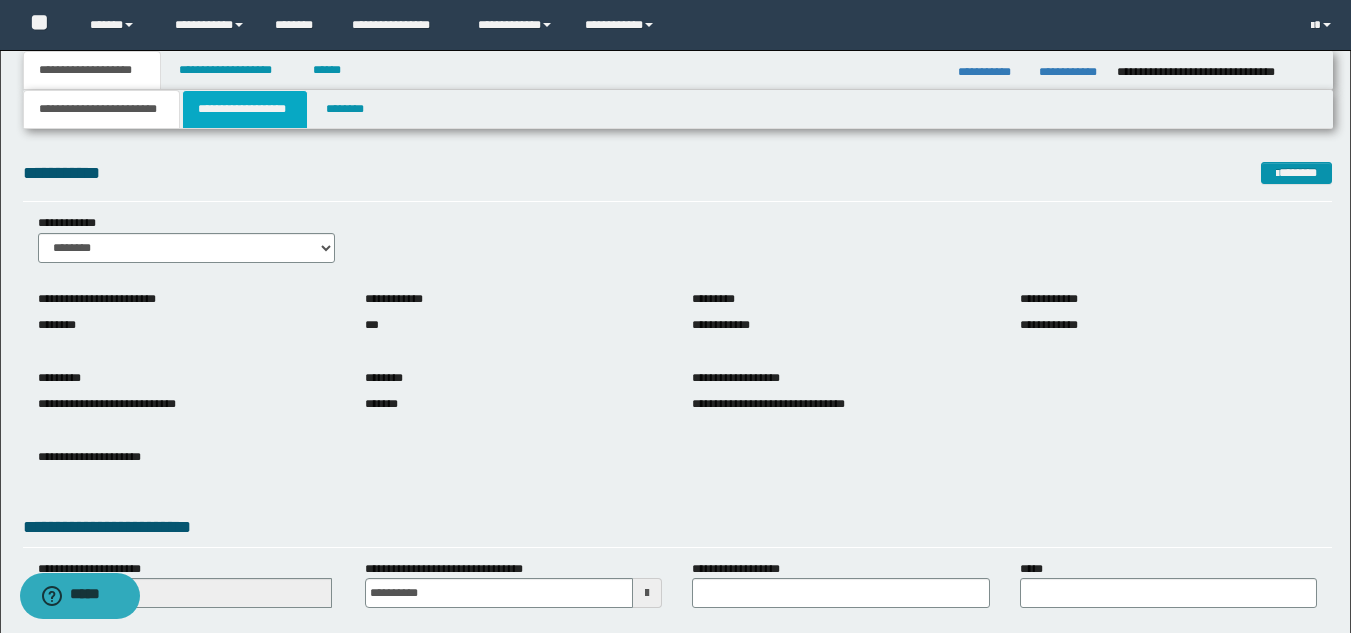 click on "**********" at bounding box center (245, 109) 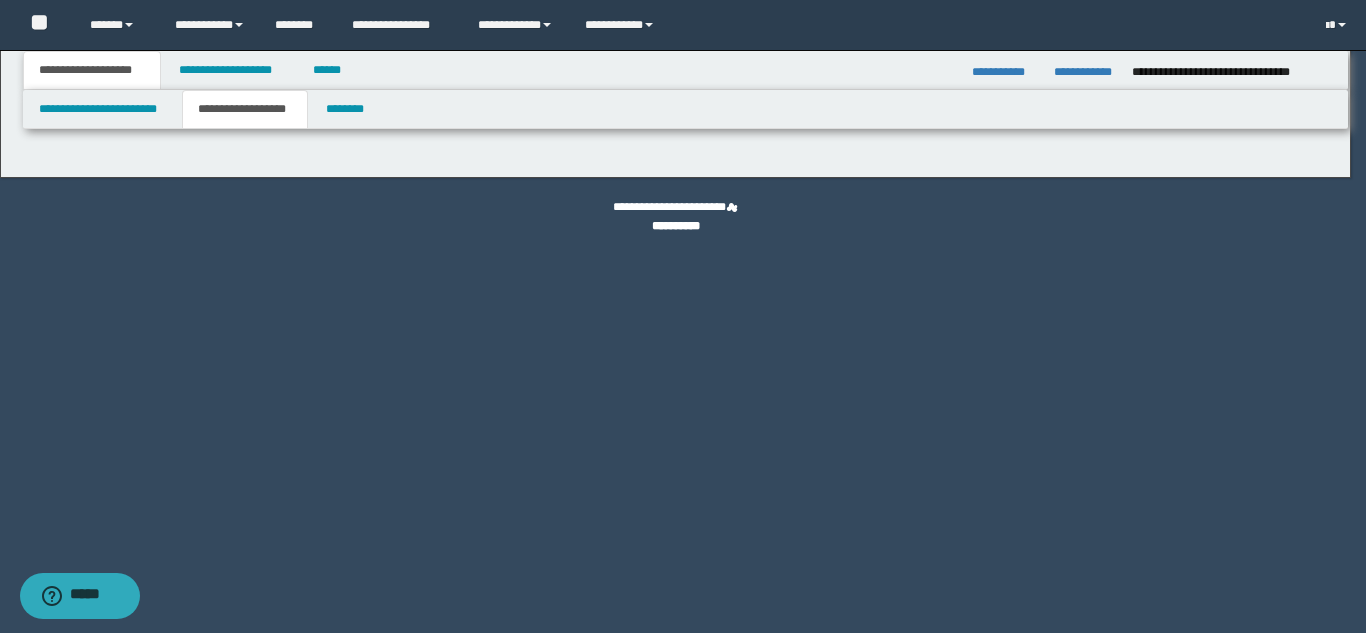 type on "*******" 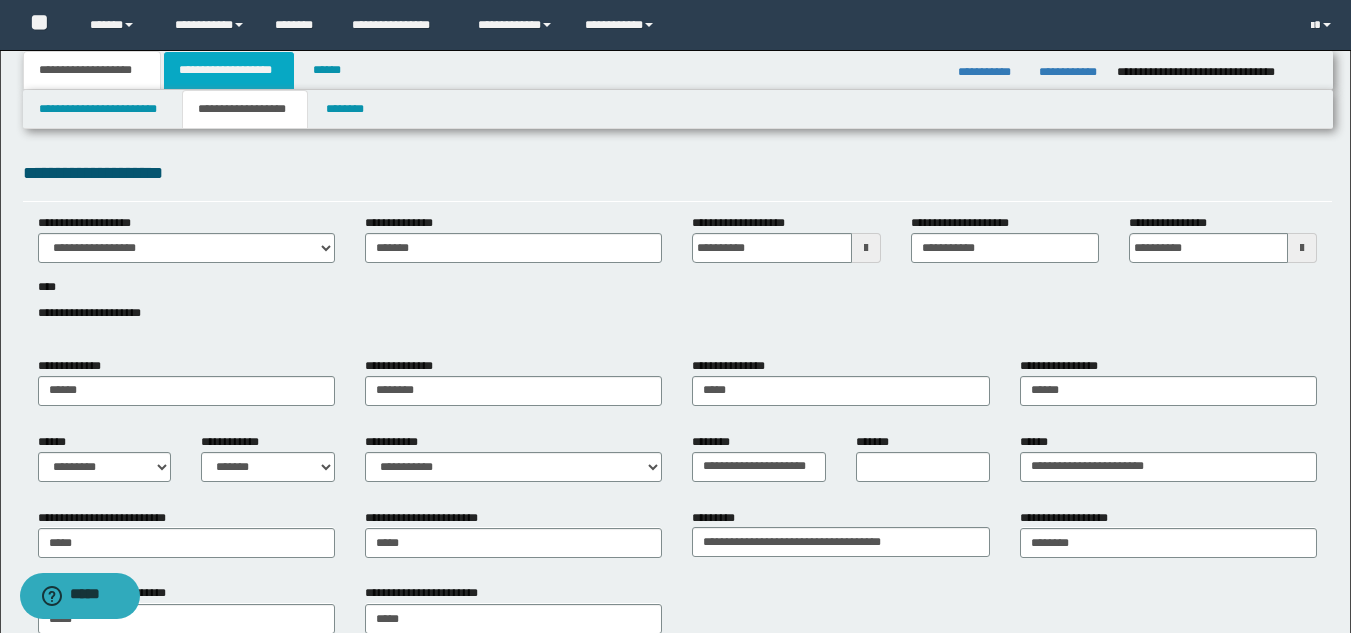 click on "**********" at bounding box center (229, 70) 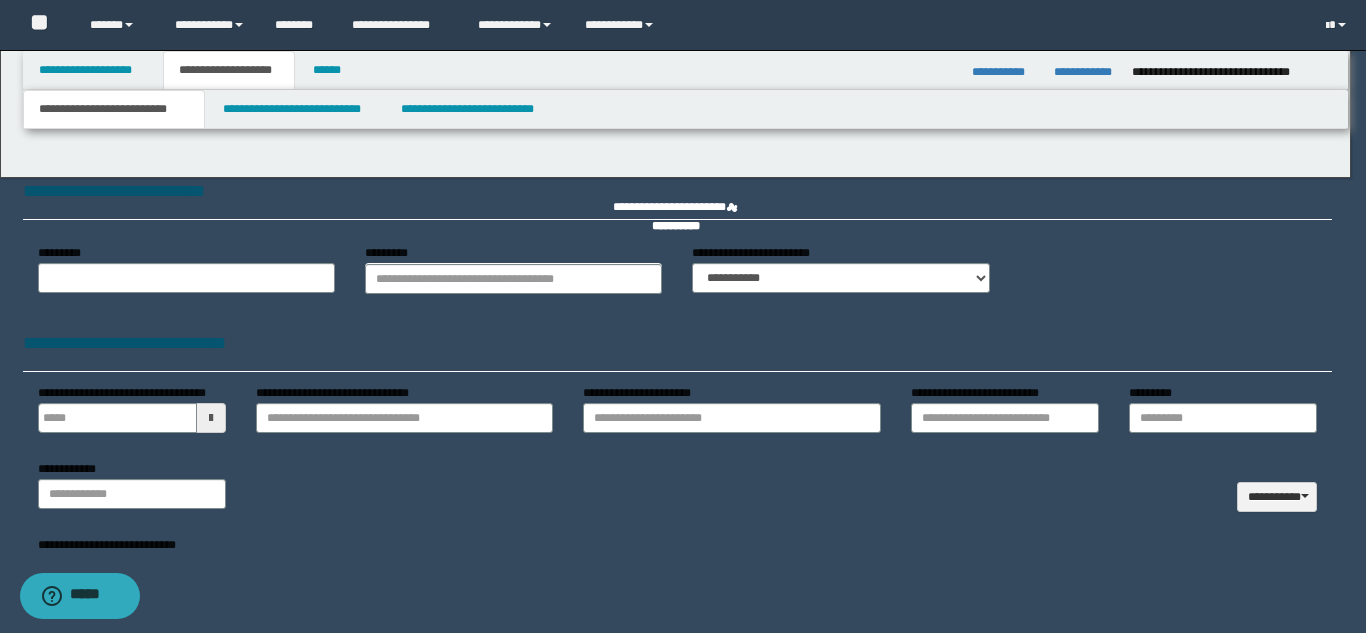 type on "**********" 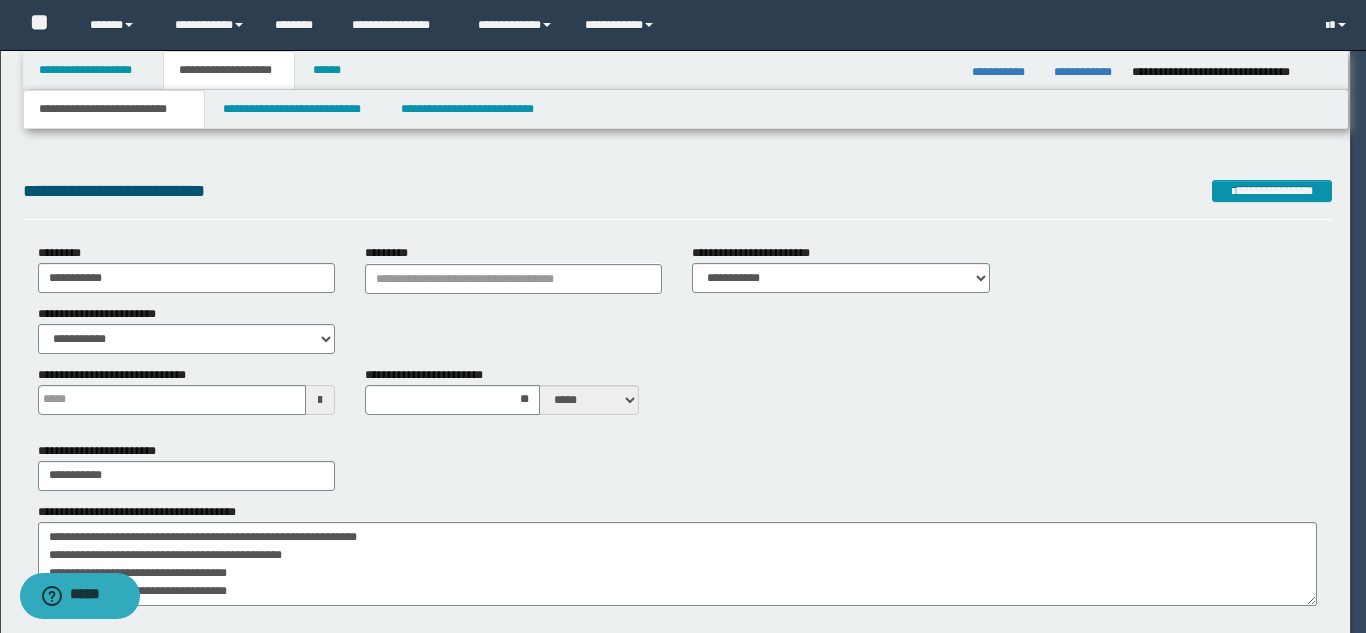 type 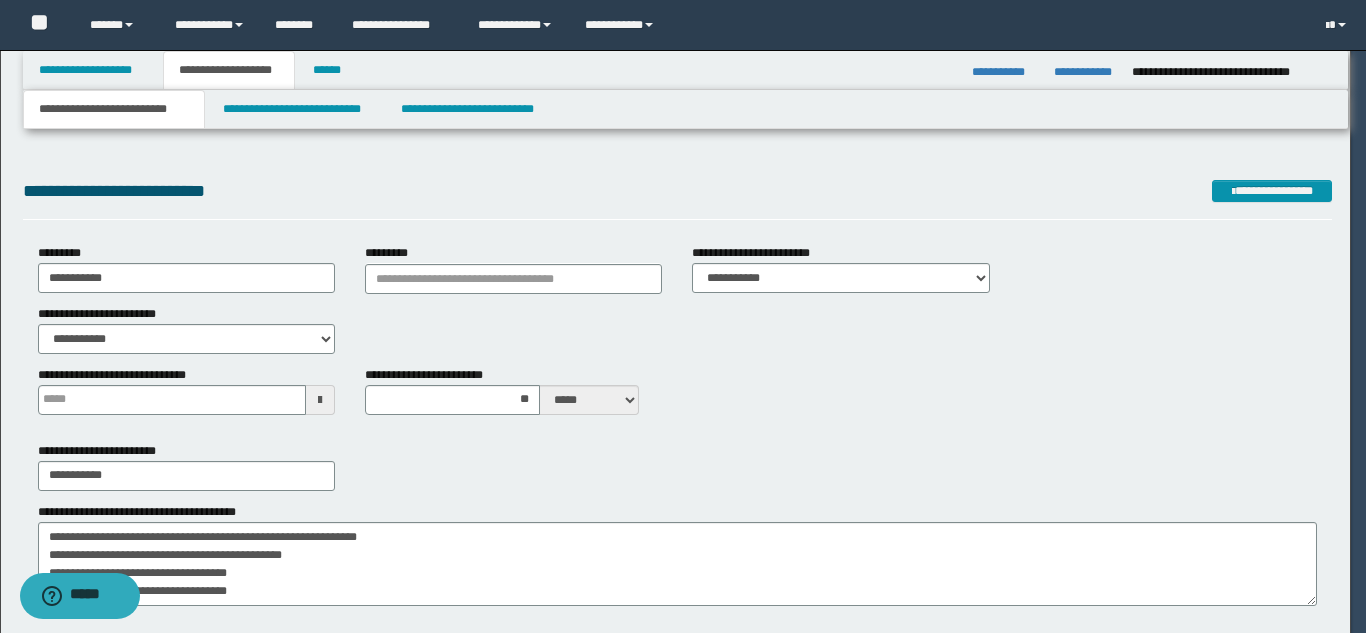 type on "**" 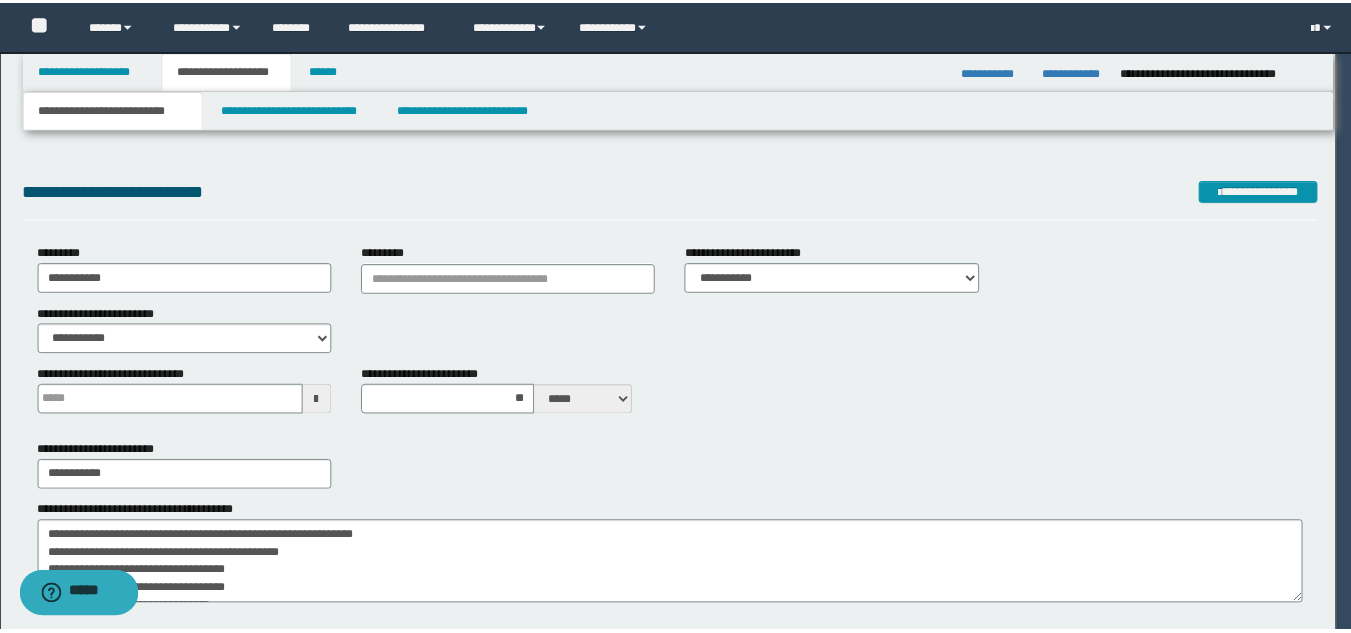 scroll, scrollTop: 0, scrollLeft: 0, axis: both 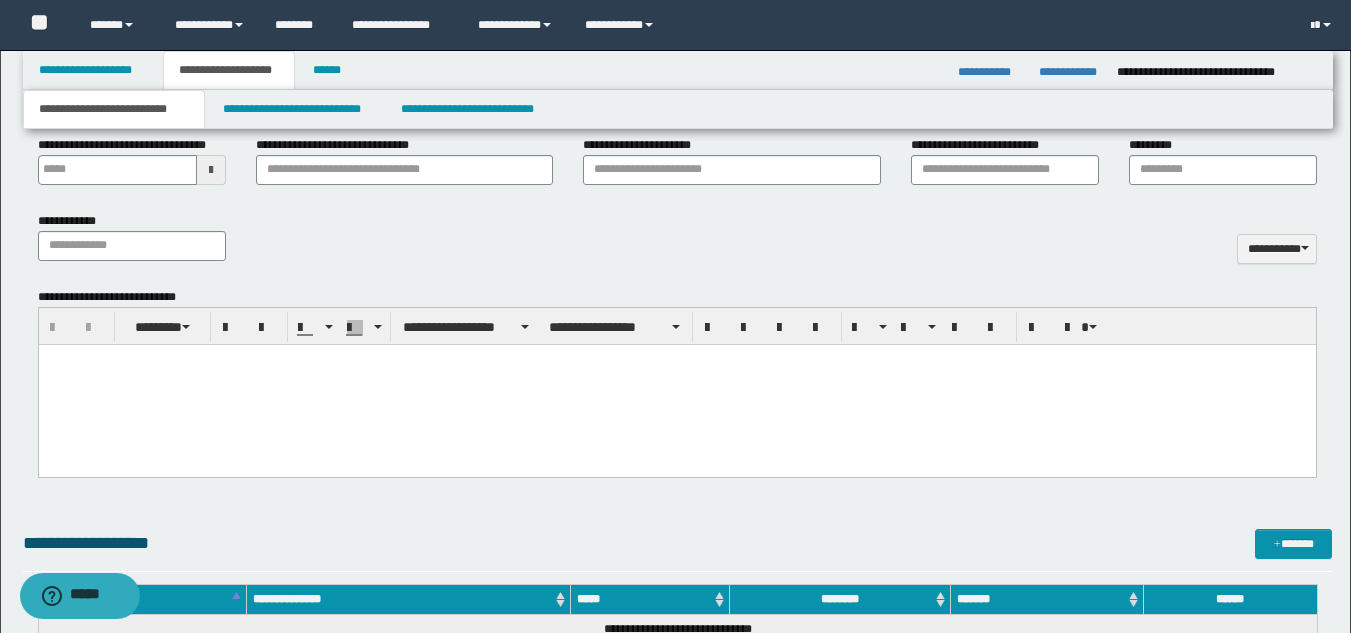 click at bounding box center (676, 384) 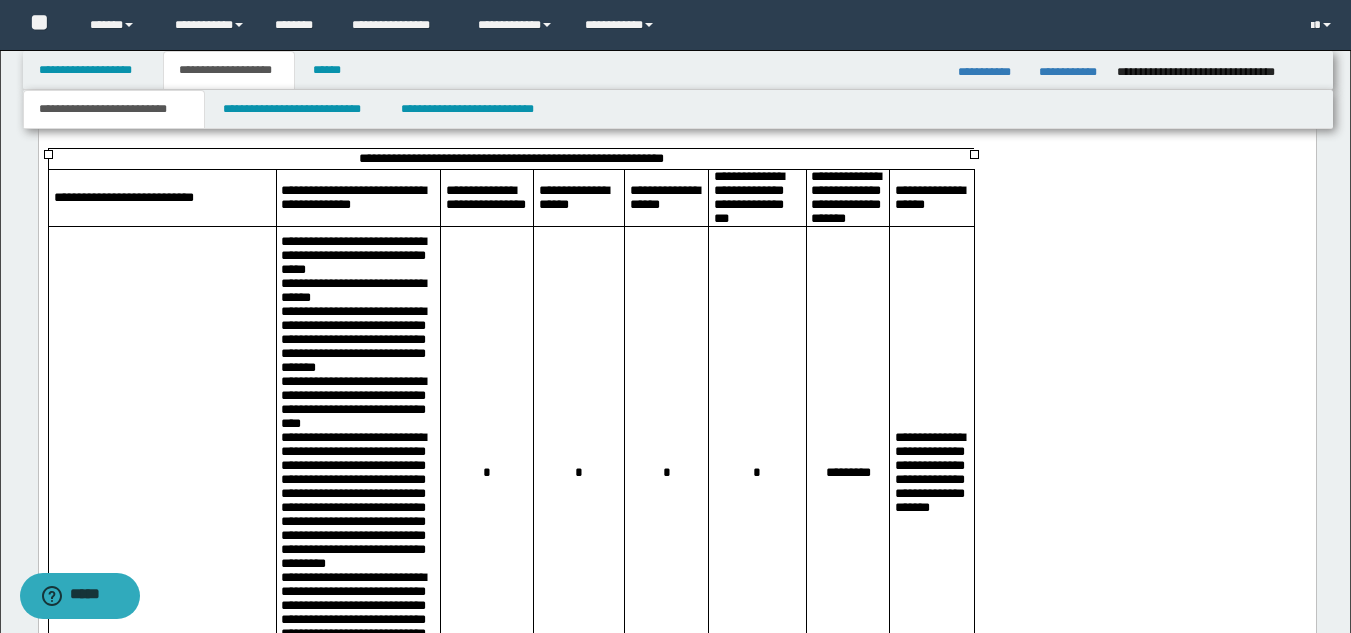 scroll, scrollTop: 1242, scrollLeft: 0, axis: vertical 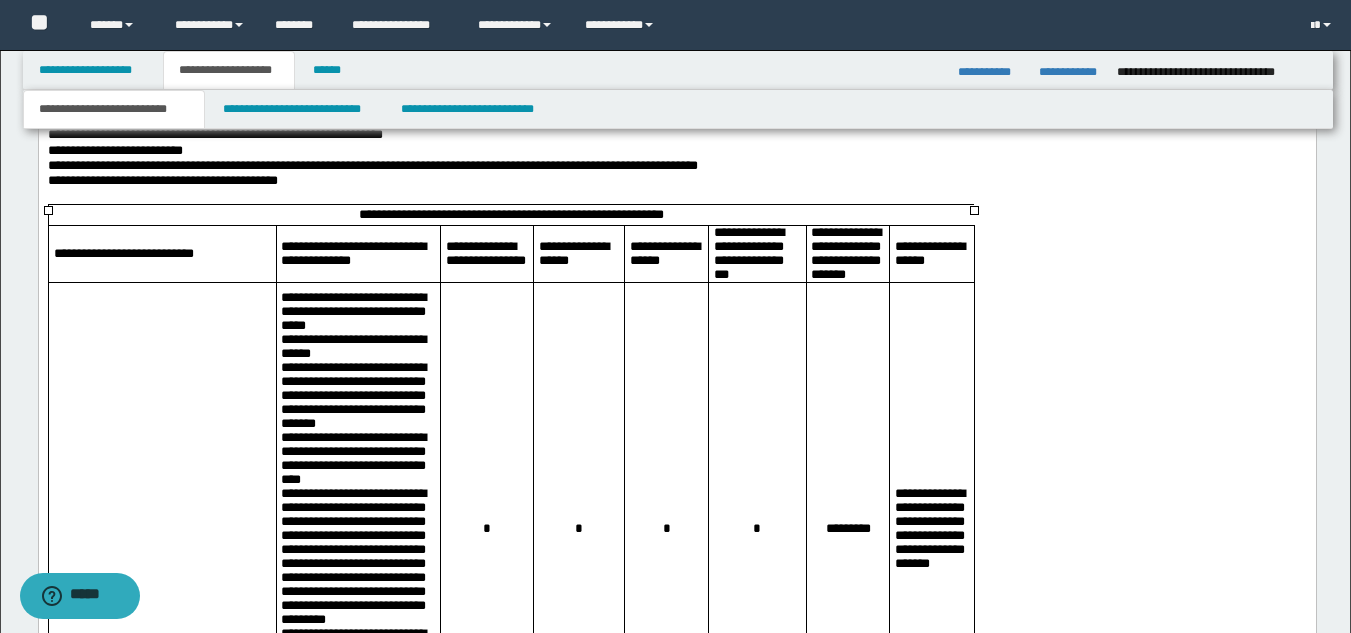 click on "**********" at bounding box center (676, 1657) 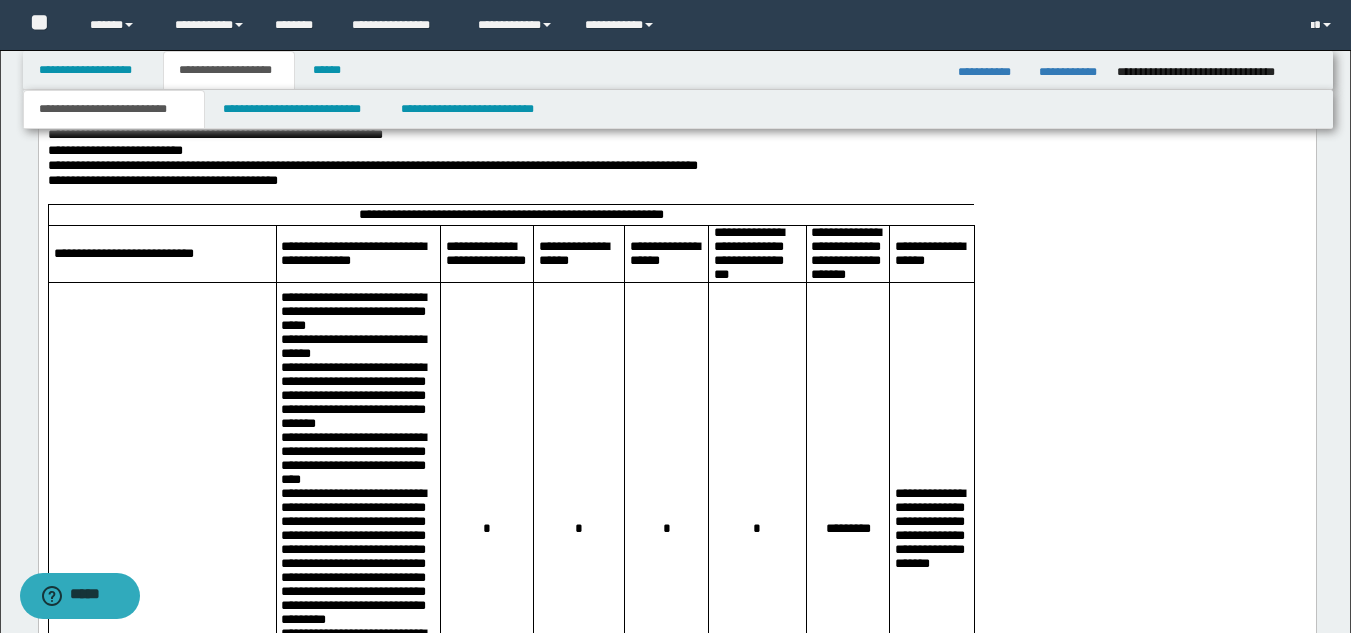 click on "**********" at bounding box center (676, 1657) 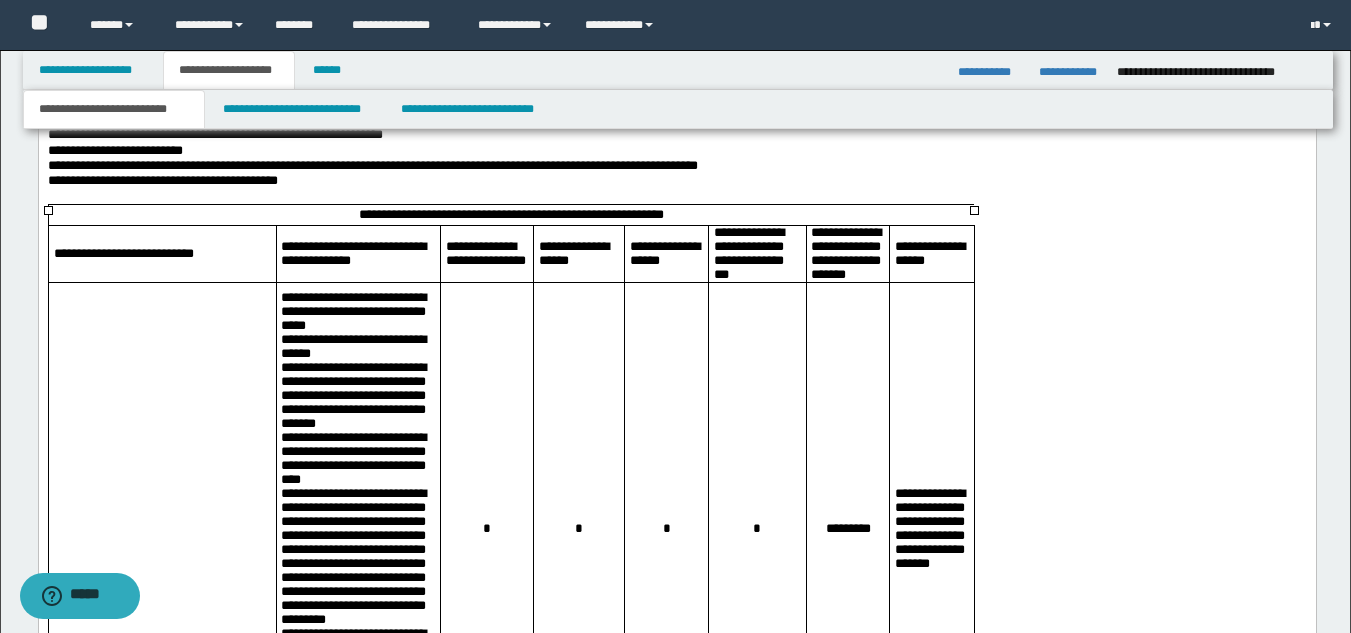 click on "**********" at bounding box center [931, 528] 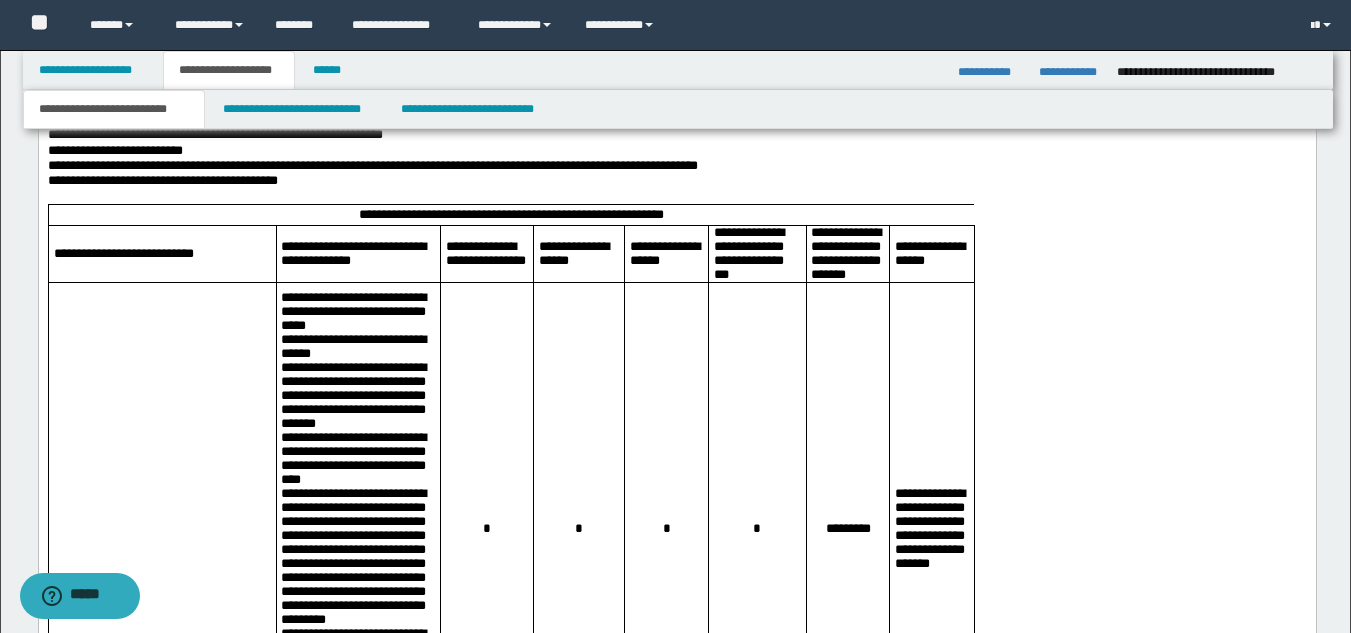 click on "**********" at bounding box center [511, 214] 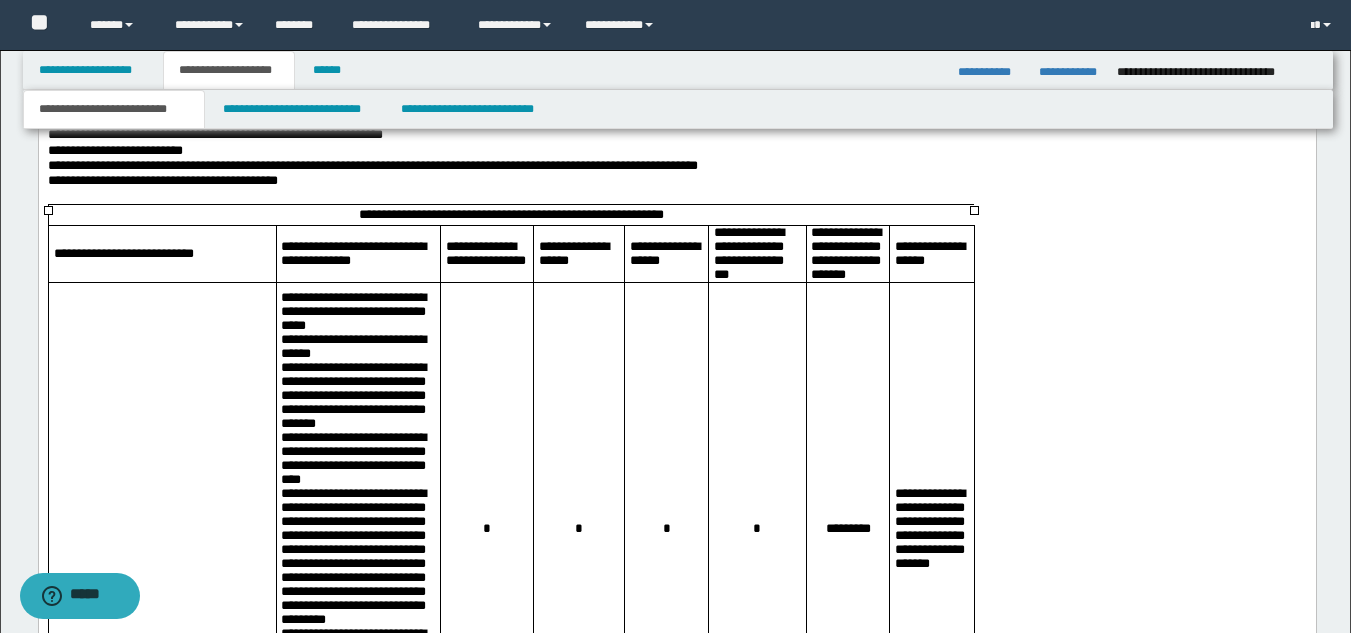 click on "**********" at bounding box center (510, 1701) 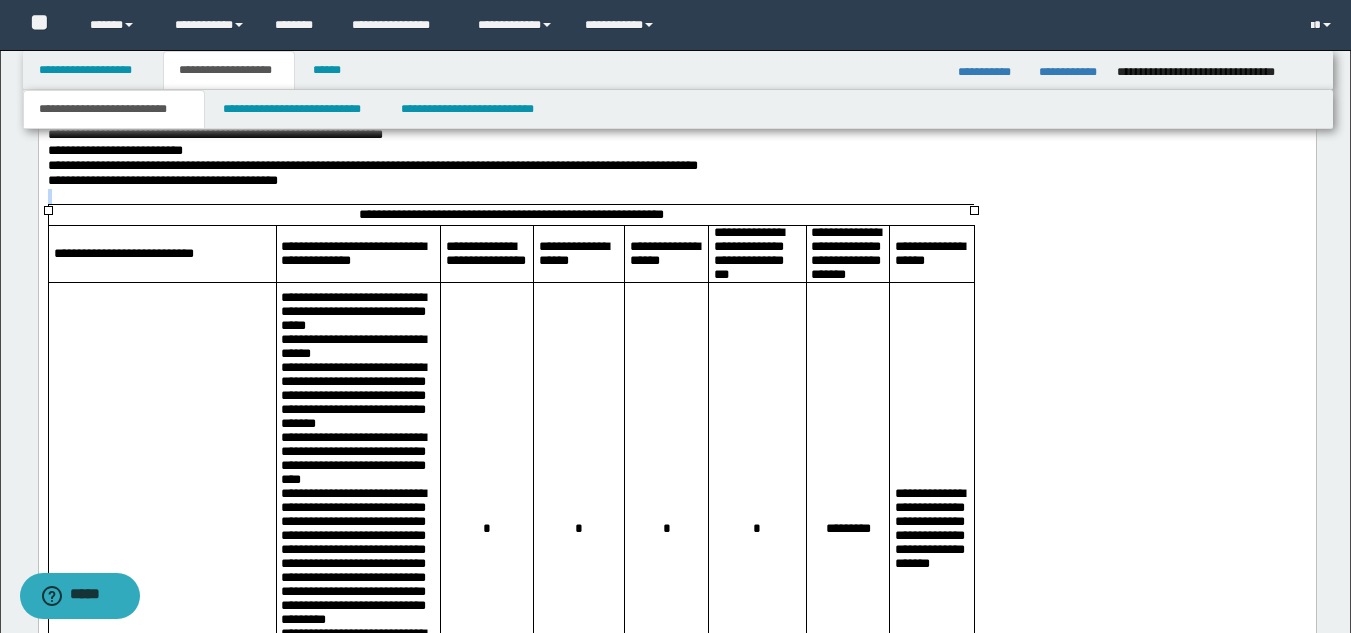 click on "**********" at bounding box center [676, 1657] 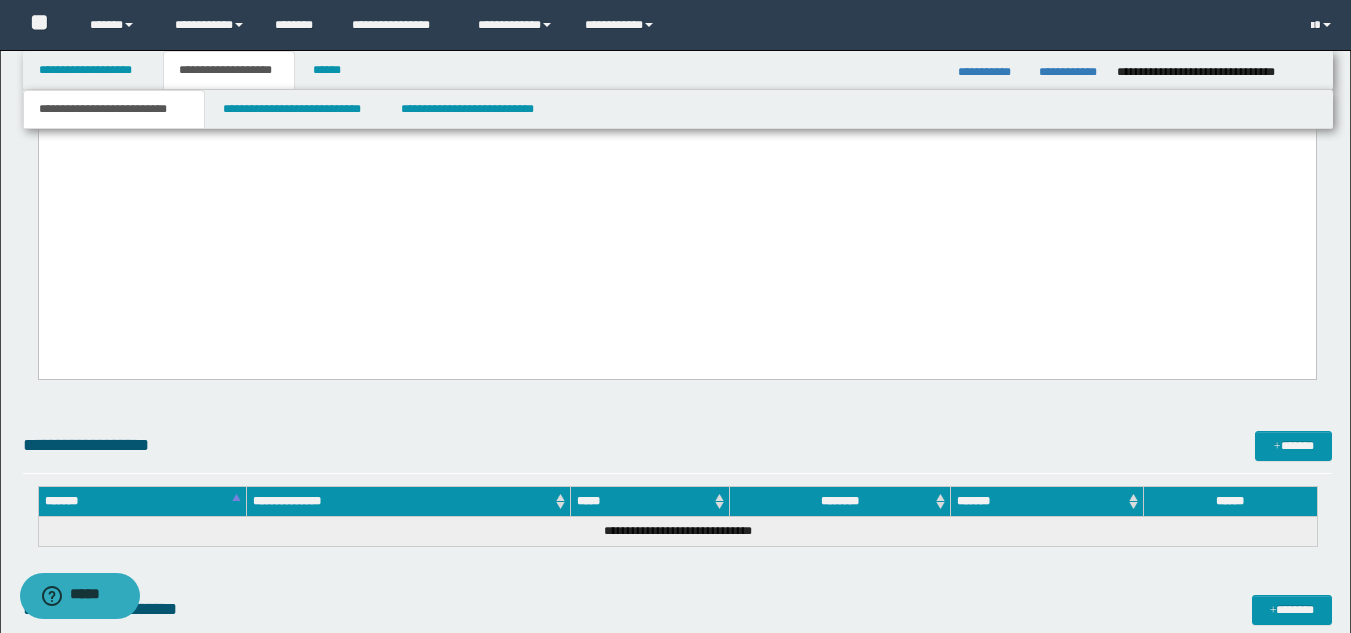 scroll, scrollTop: 4578, scrollLeft: 0, axis: vertical 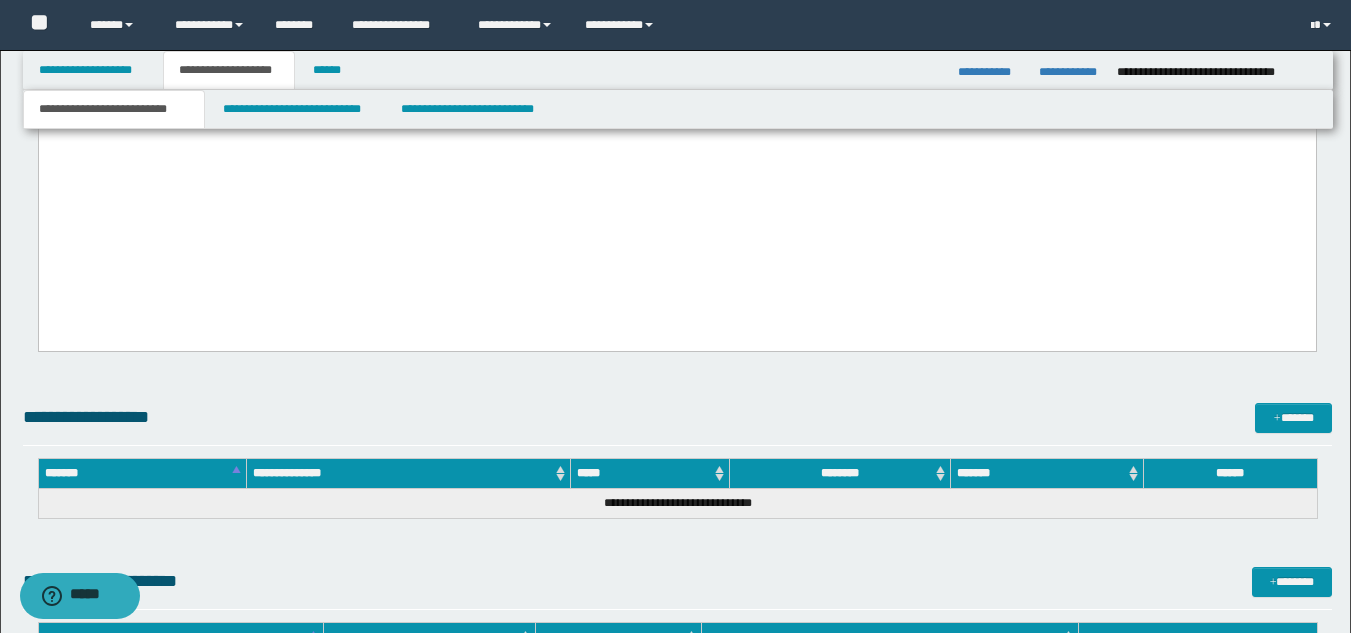 click on "**********" at bounding box center [676, -1678] 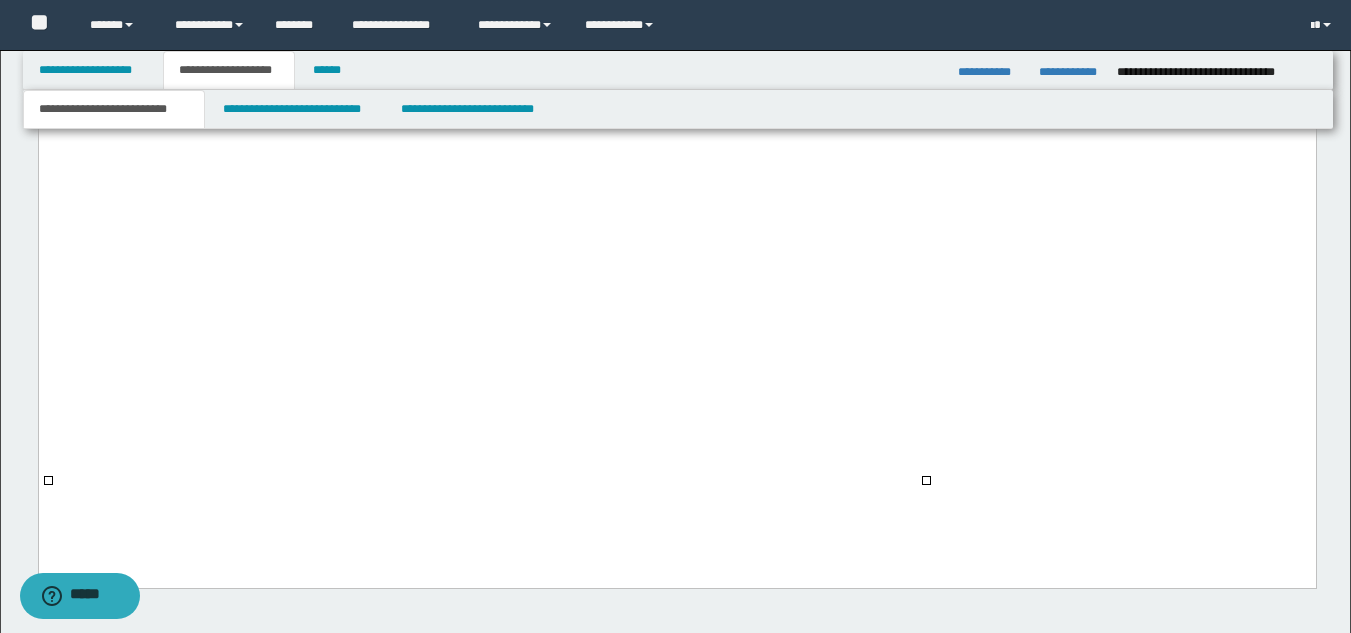 scroll, scrollTop: 5538, scrollLeft: 0, axis: vertical 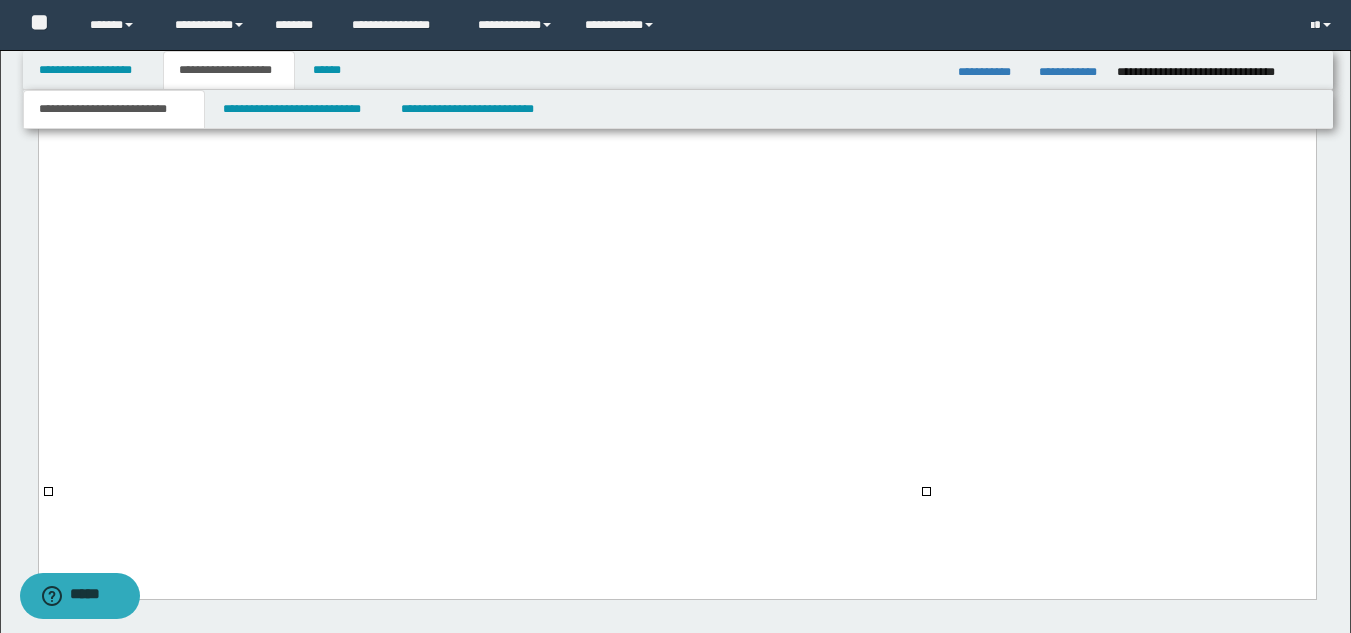 click on "**********" at bounding box center [676, -2143] 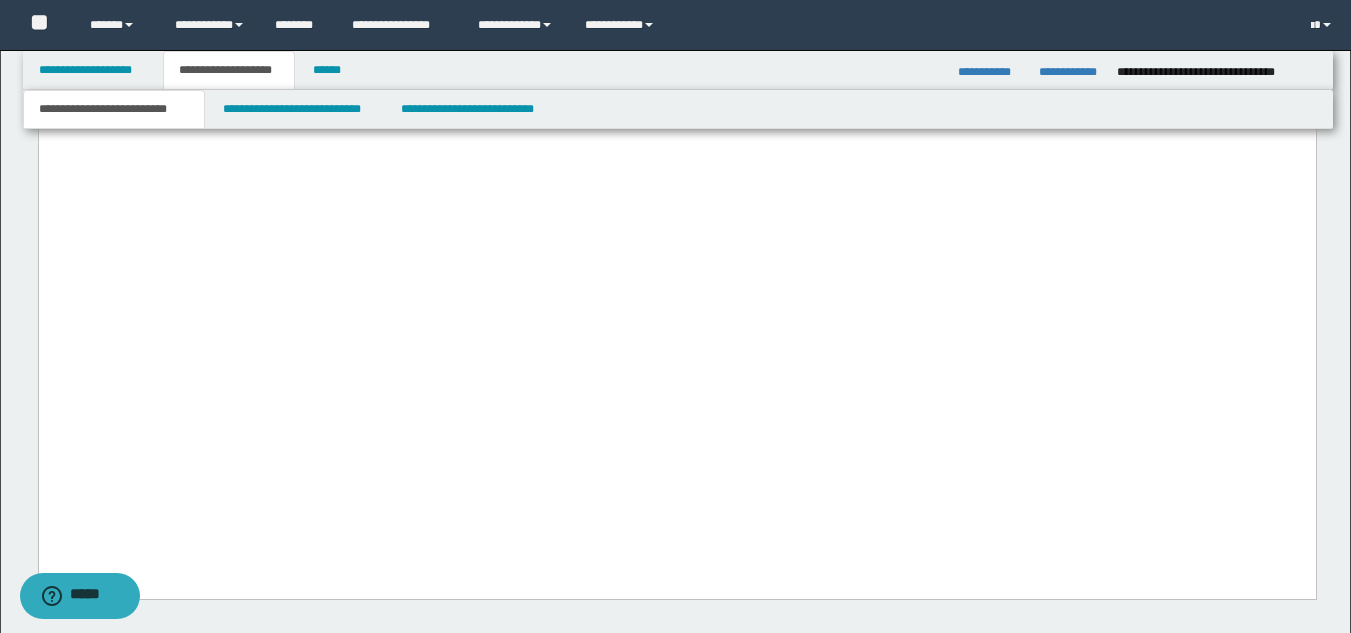 click on "**********" at bounding box center (676, -2143) 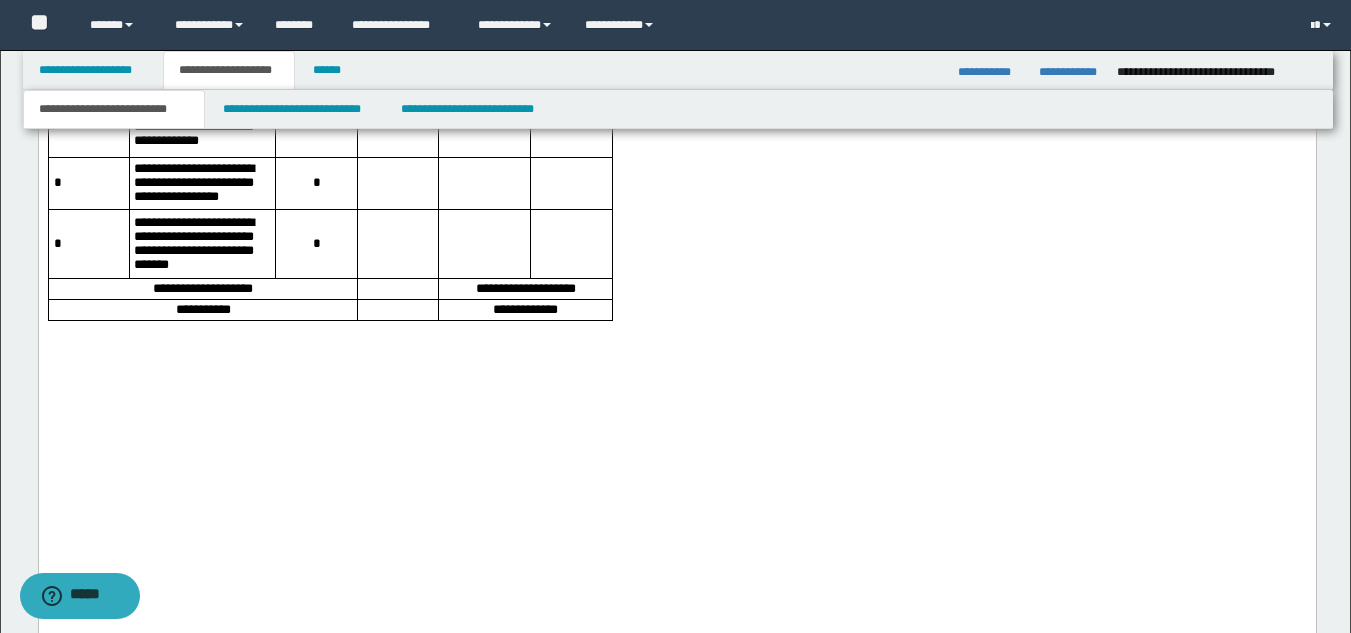 scroll, scrollTop: 1308, scrollLeft: 0, axis: vertical 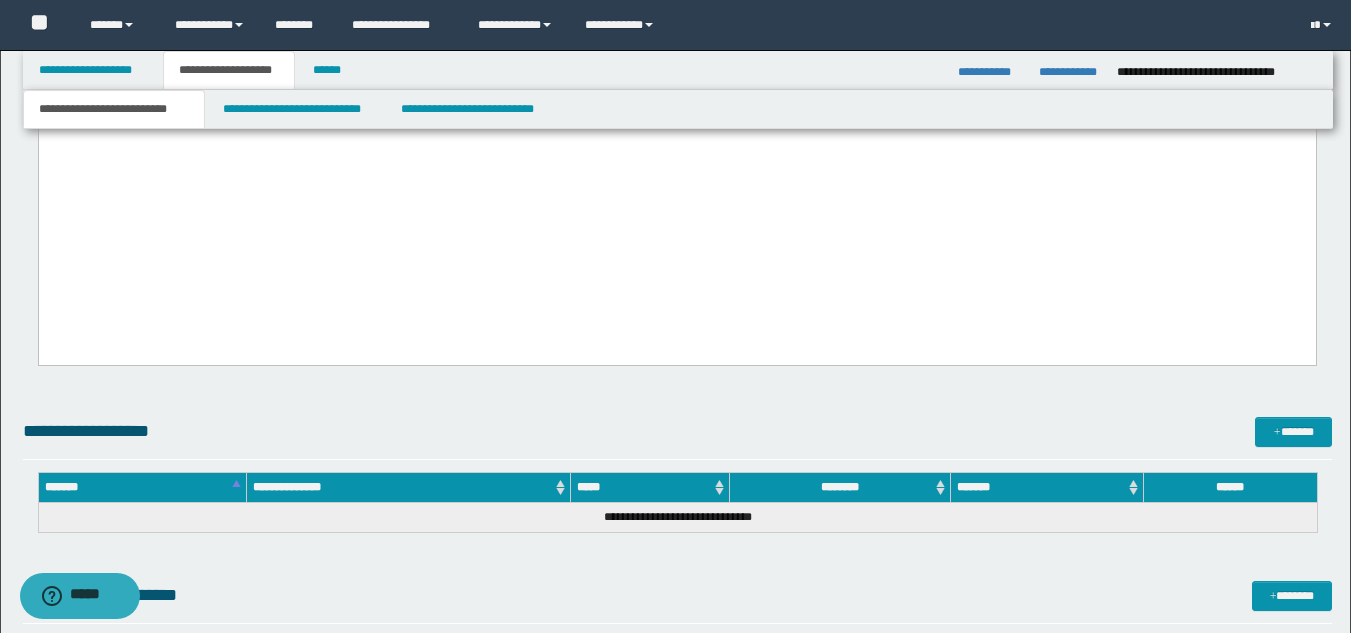click on "**********" at bounding box center [676, -2377] 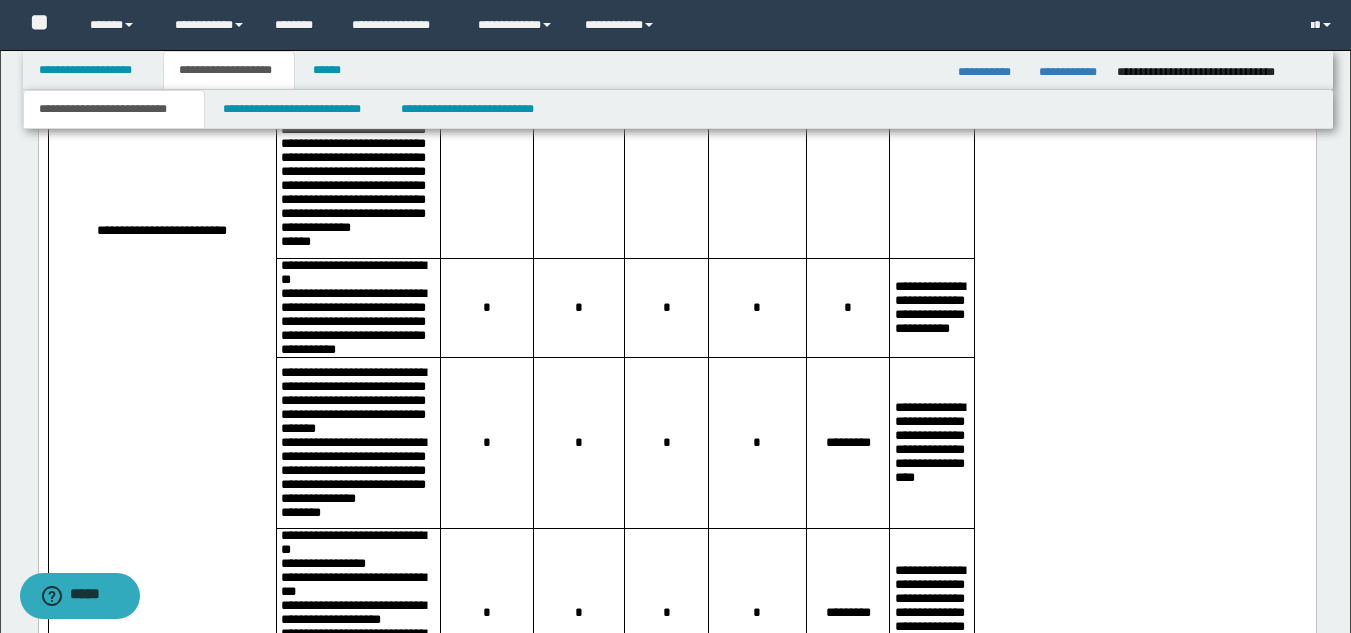 scroll, scrollTop: 1782, scrollLeft: 0, axis: vertical 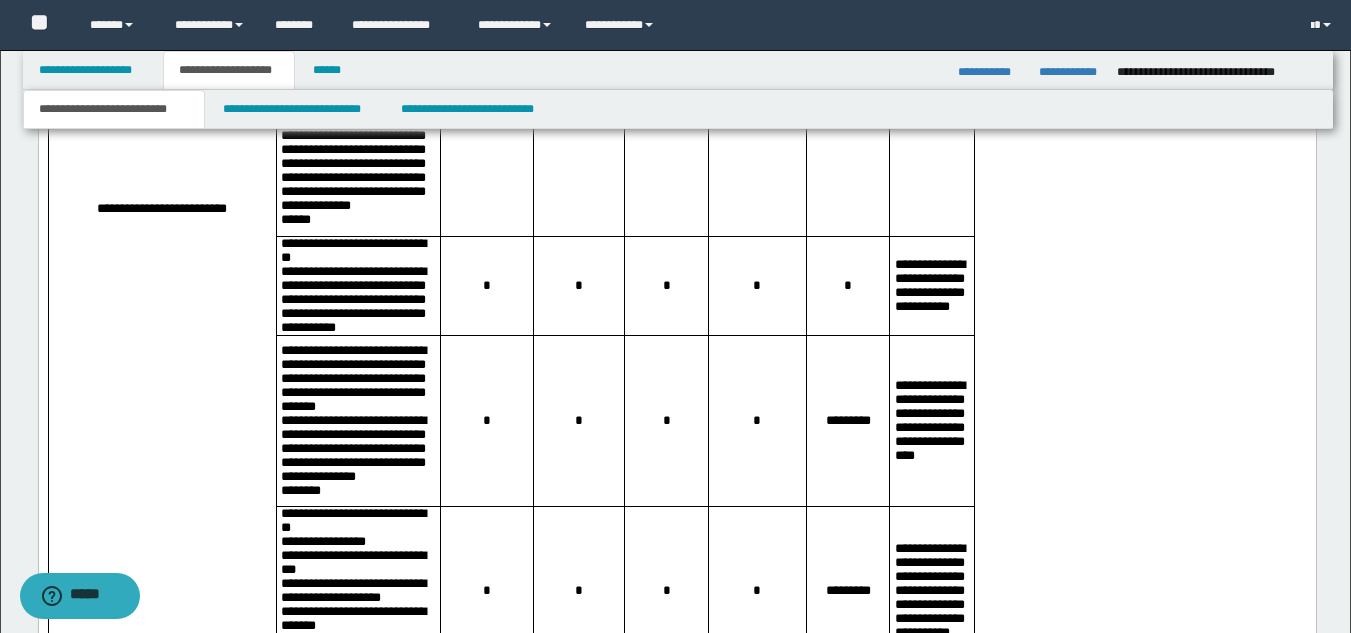 click on "**********" at bounding box center (510, 1162) 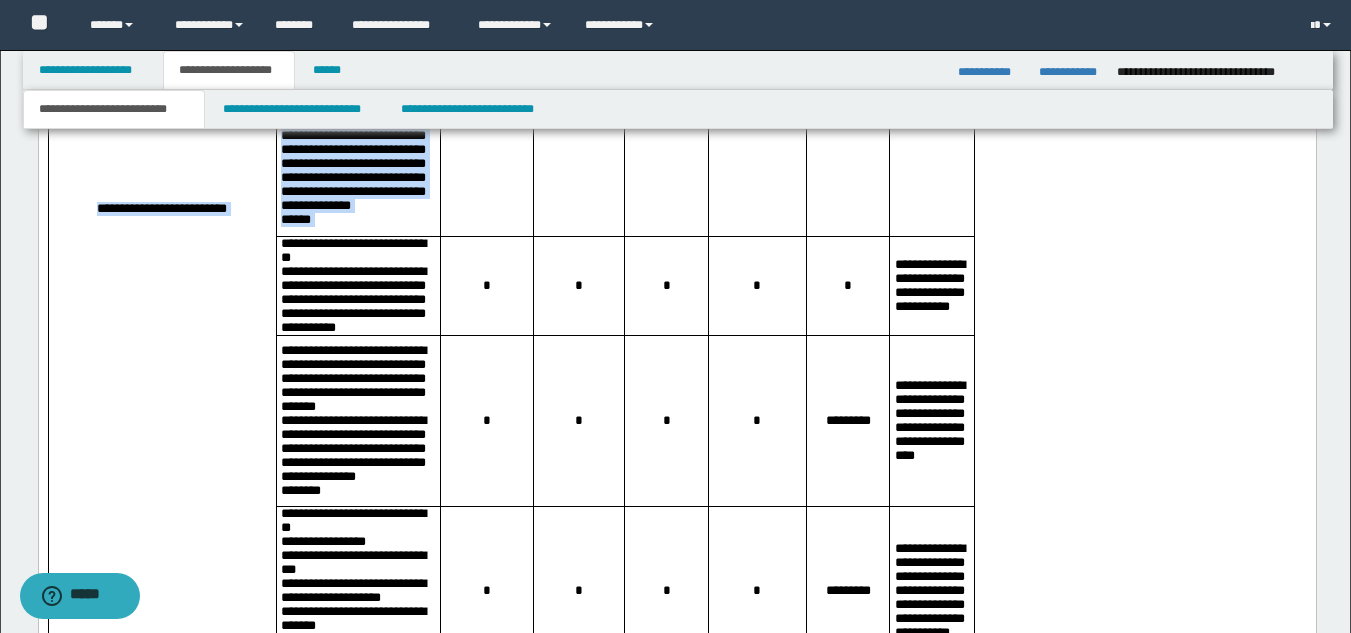 drag, startPoint x: 971, startPoint y: 204, endPoint x: 991, endPoint y: 210, distance: 20.880613 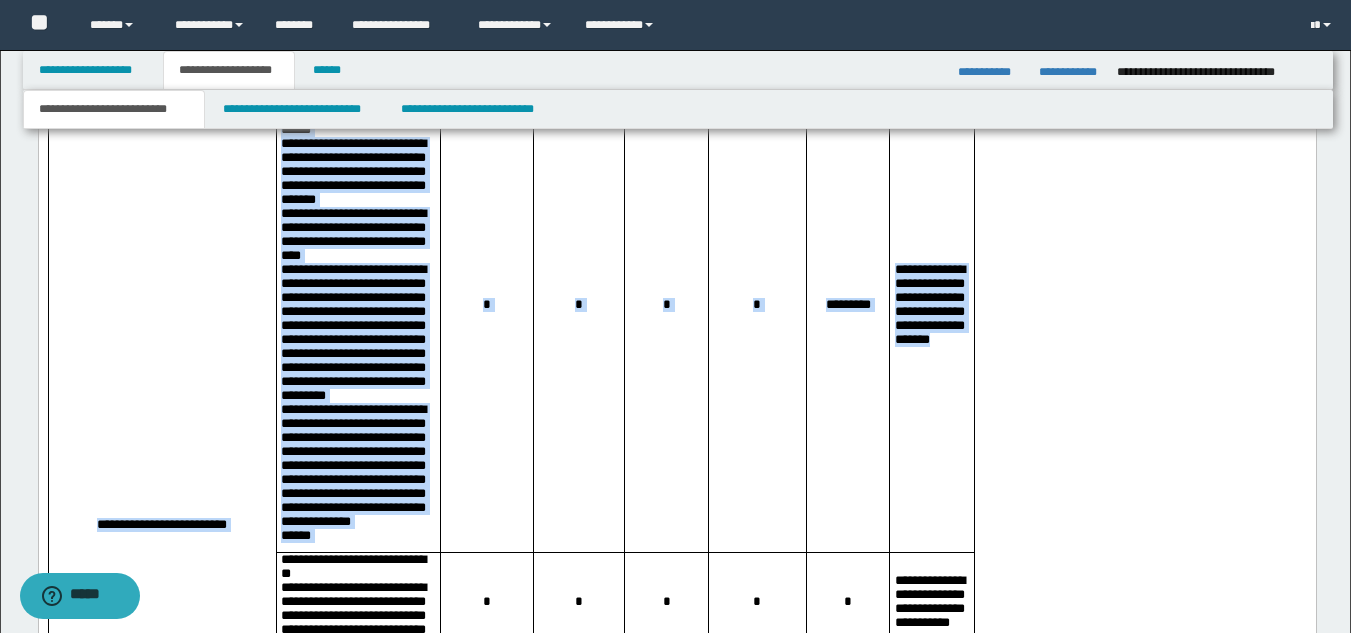 scroll, scrollTop: 1364, scrollLeft: 0, axis: vertical 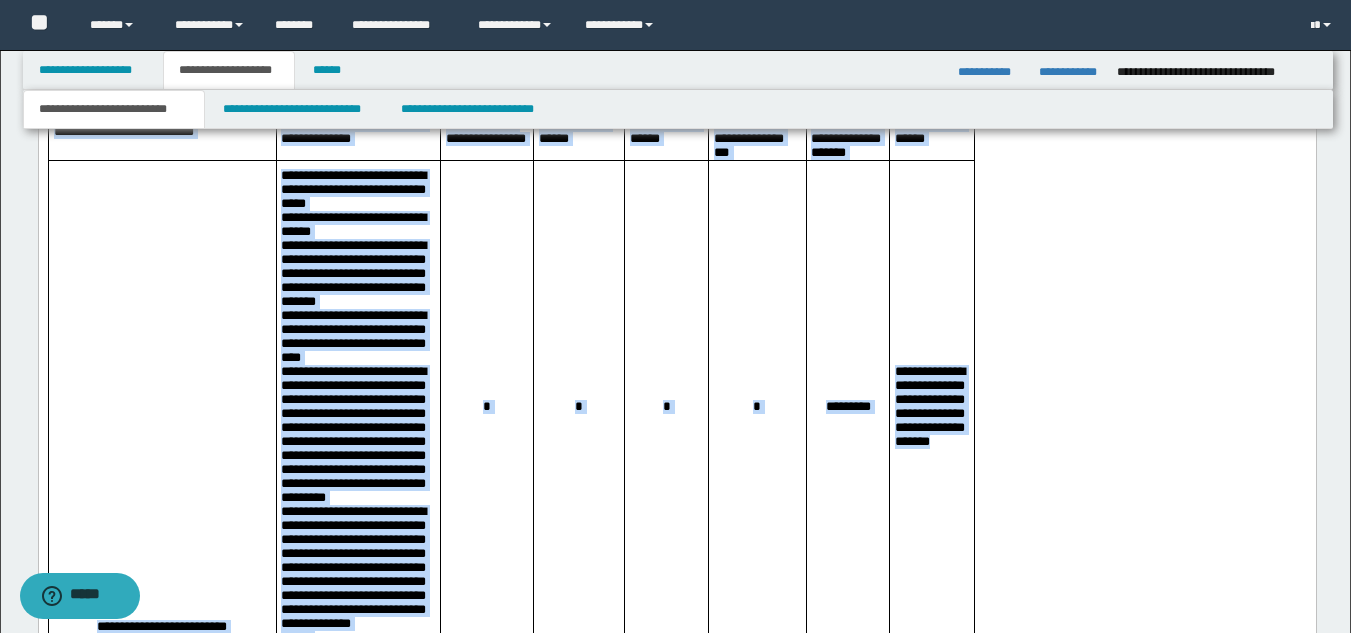 click on "**********" at bounding box center (676, 2031) 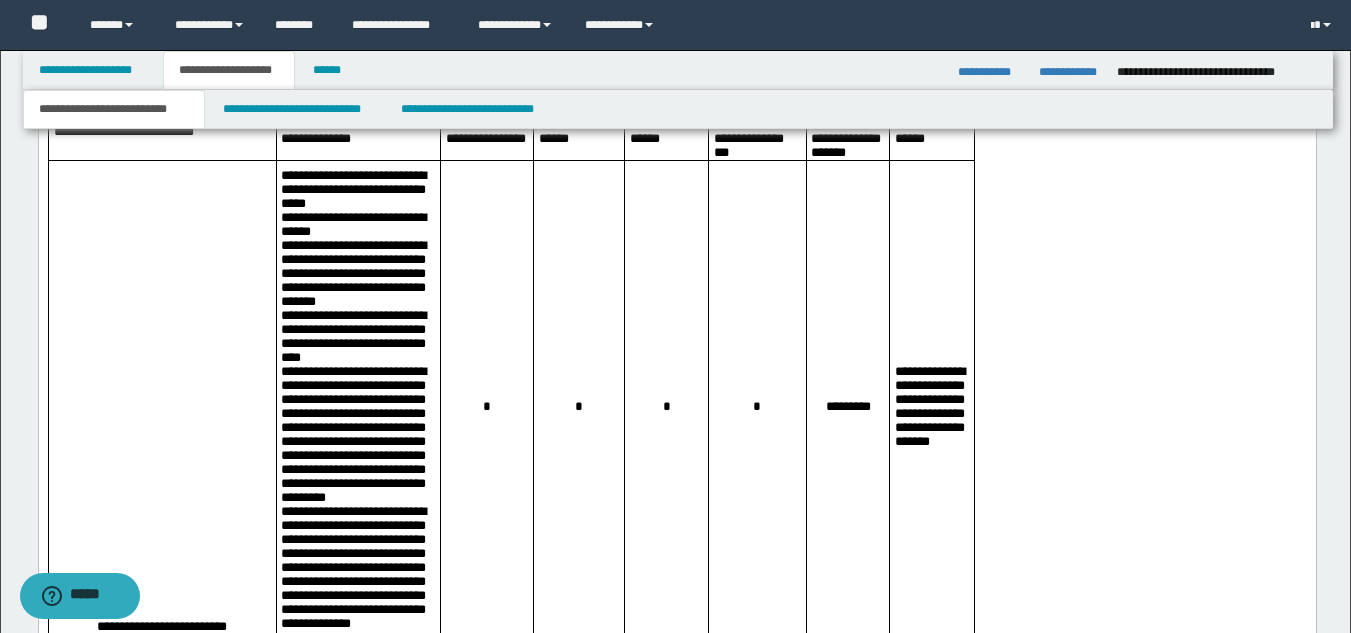 click on "**********" at bounding box center [931, 407] 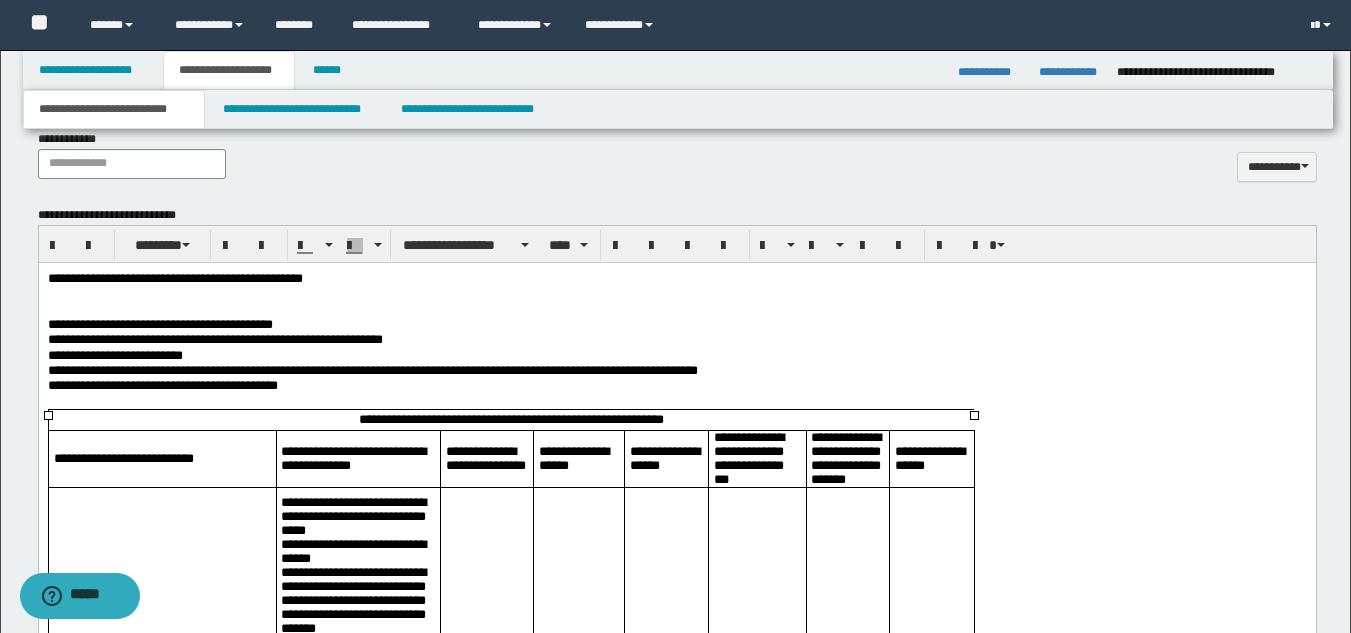 scroll, scrollTop: 1026, scrollLeft: 0, axis: vertical 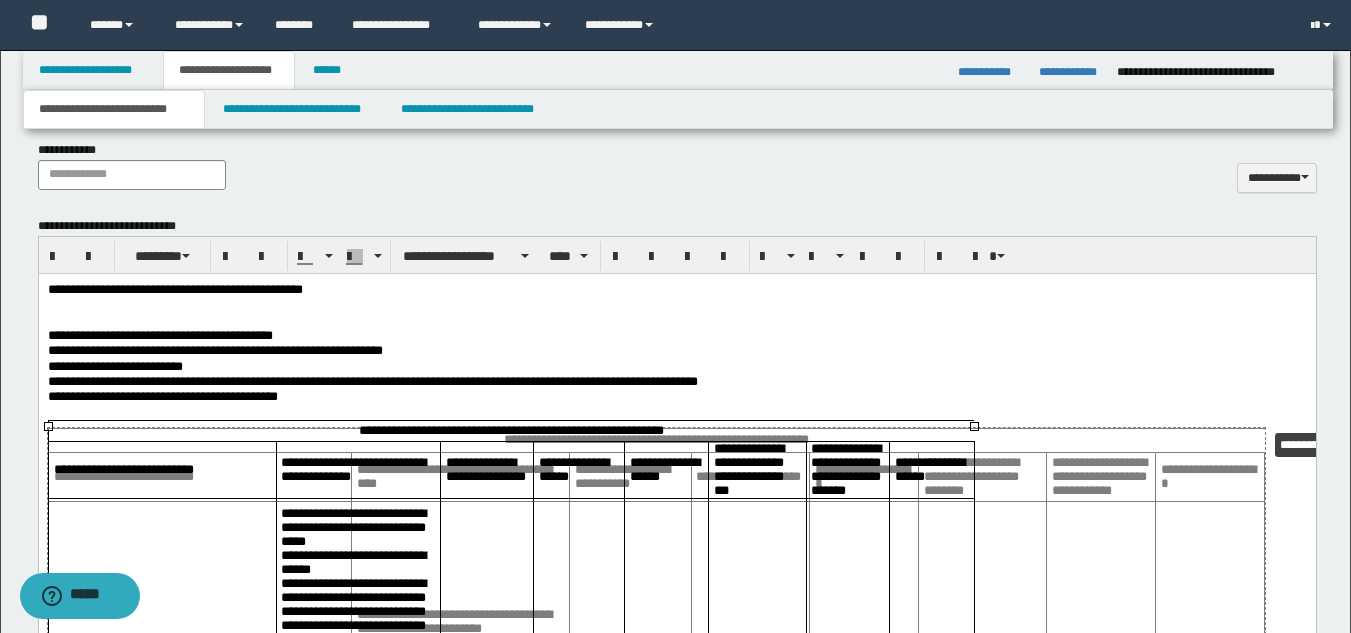 drag, startPoint x: 972, startPoint y: 427, endPoint x: 1260, endPoint y: 428, distance: 288.00174 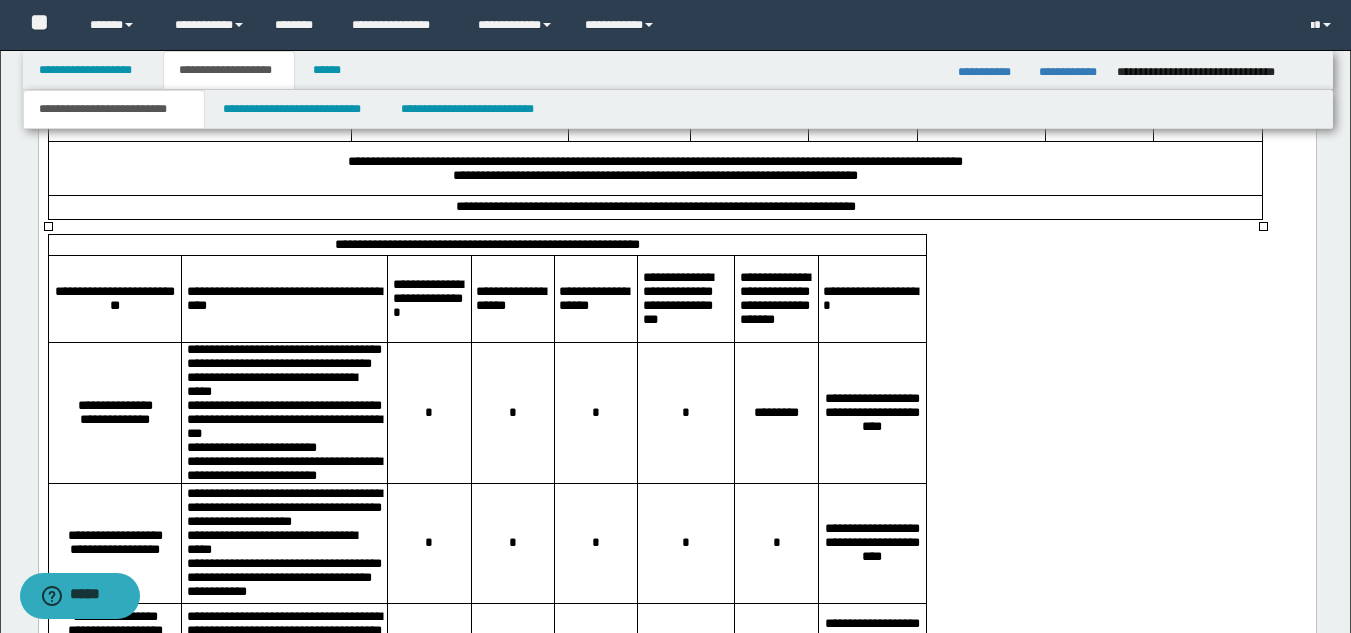 scroll, scrollTop: 4560, scrollLeft: 0, axis: vertical 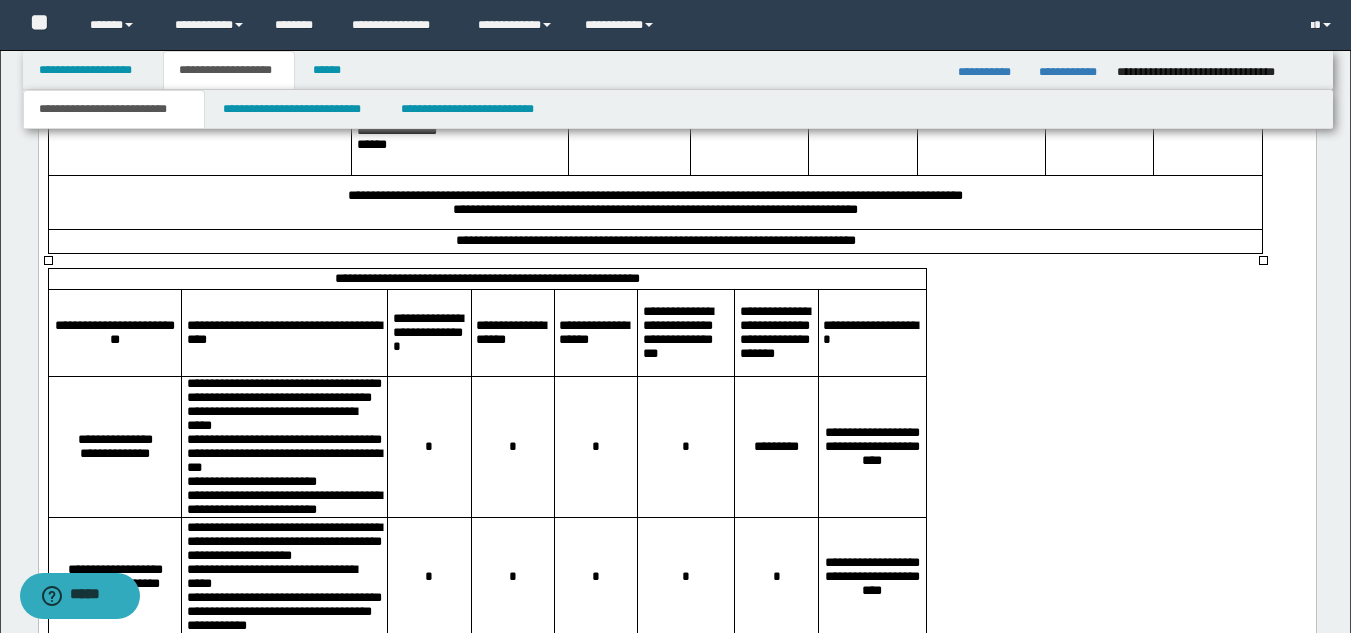 click on "**********" at bounding box center (871, 332) 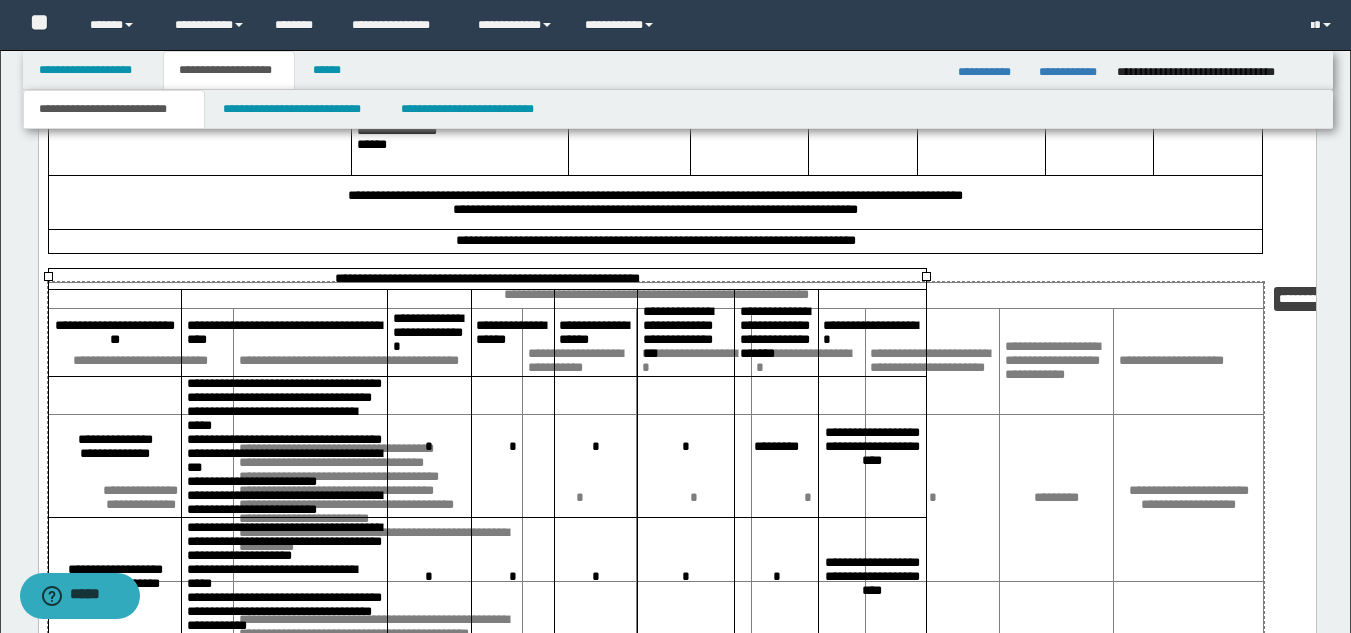 drag, startPoint x: 922, startPoint y: 277, endPoint x: 1259, endPoint y: 283, distance: 337.0534 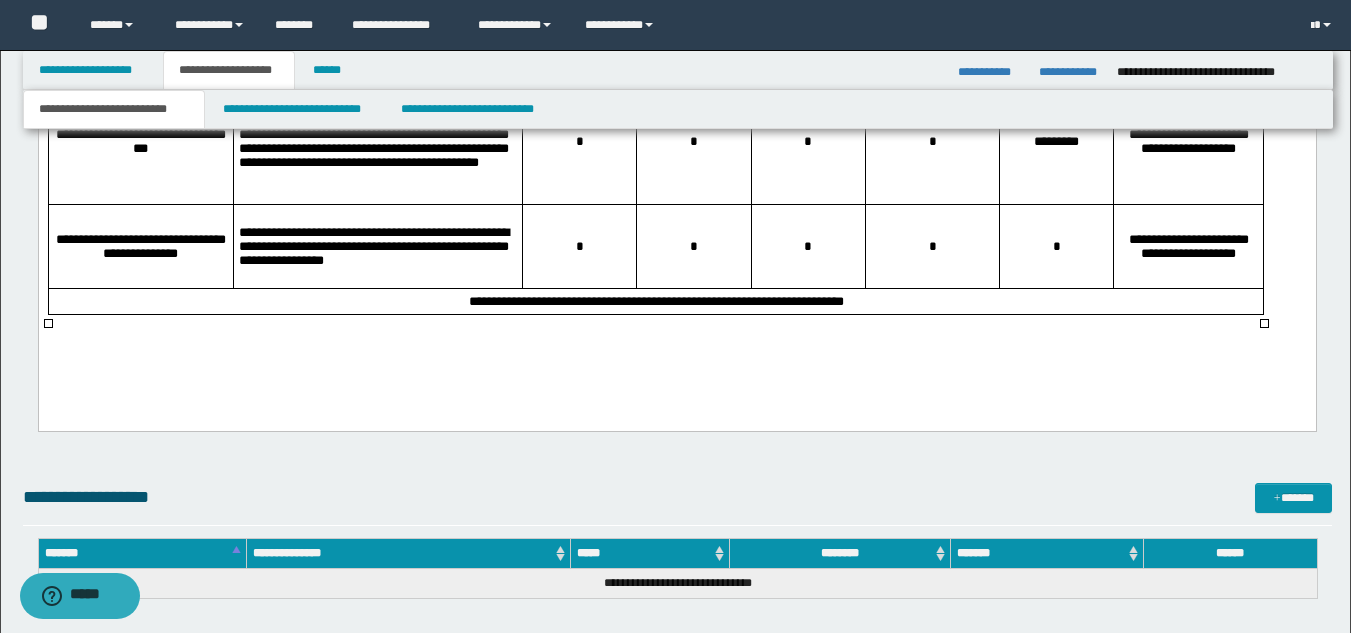 scroll, scrollTop: 5801, scrollLeft: 0, axis: vertical 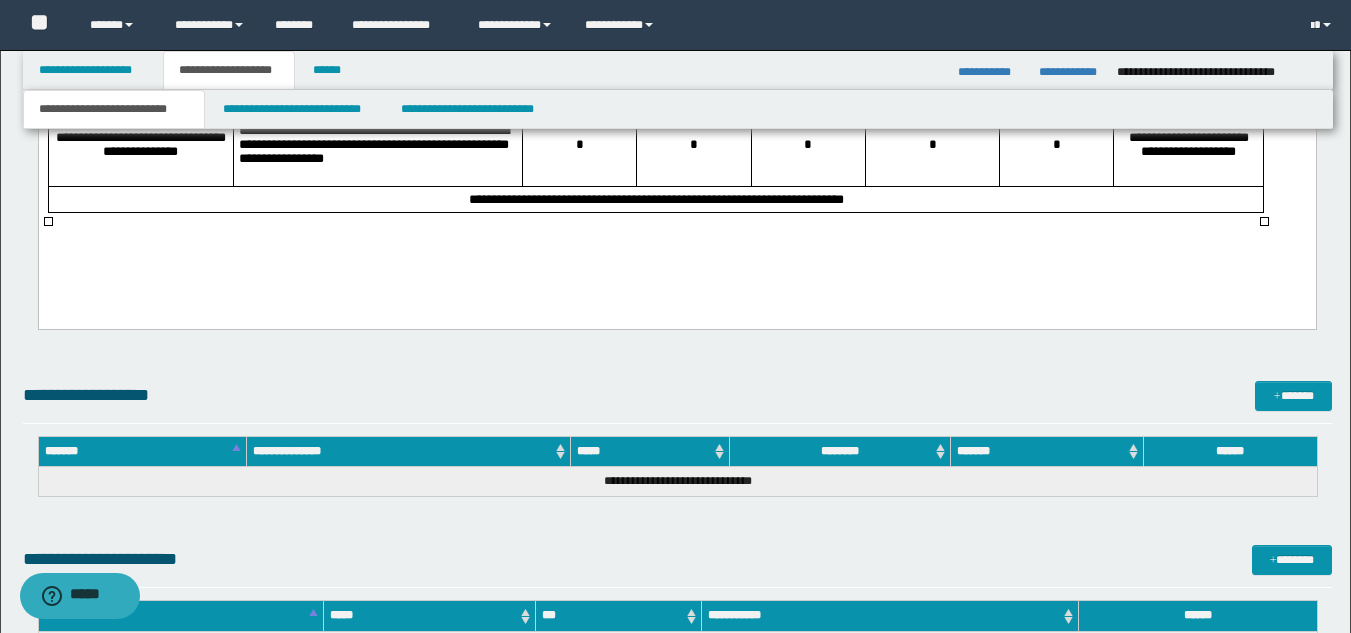 click on "**********" at bounding box center [676, -2115] 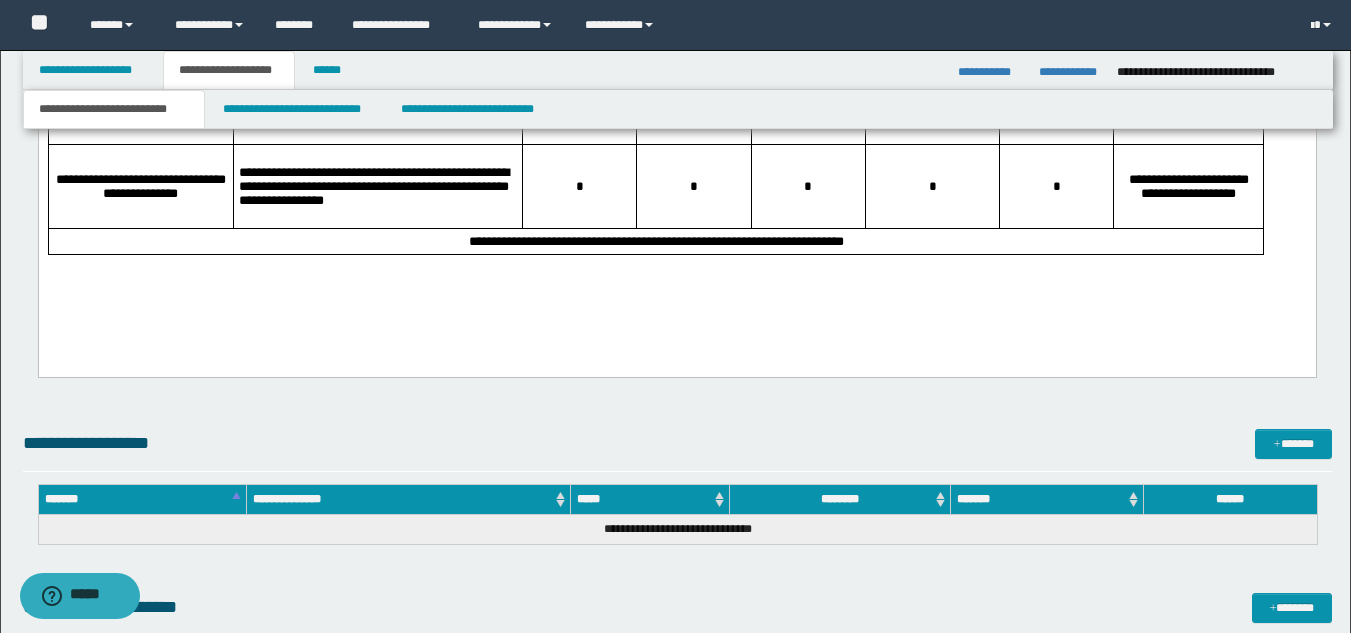 click on "**********" at bounding box center (676, -2094) 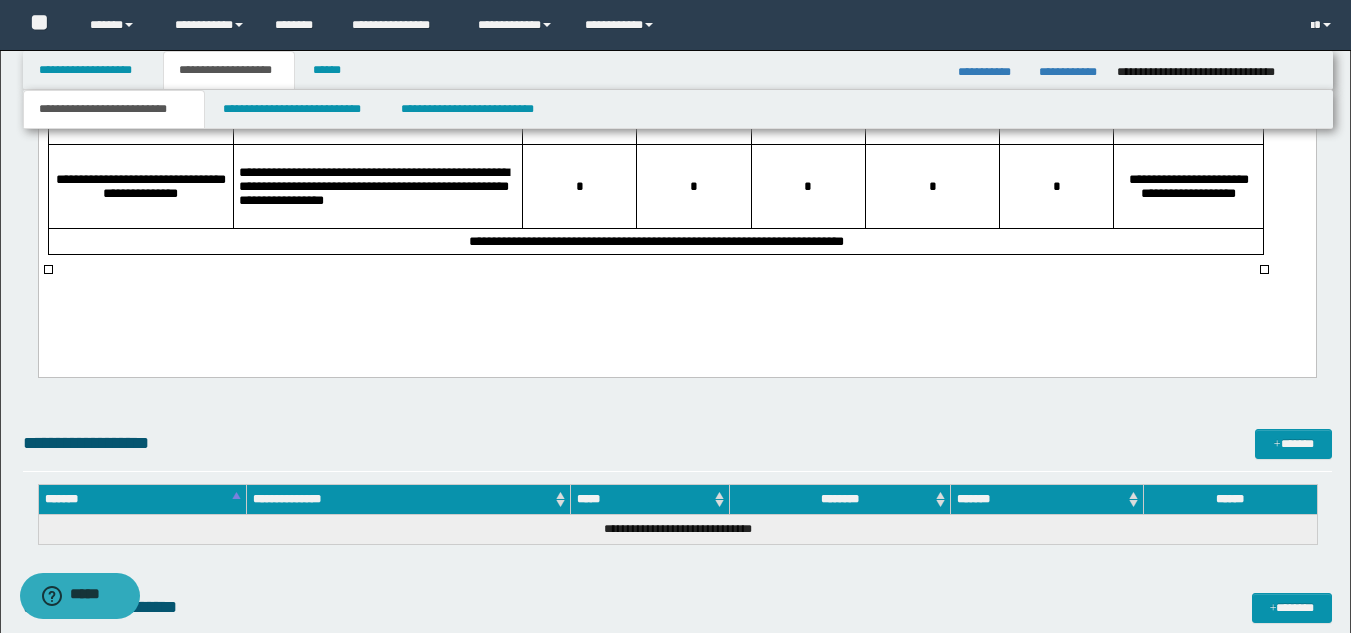 click on "**********" at bounding box center [655, 242] 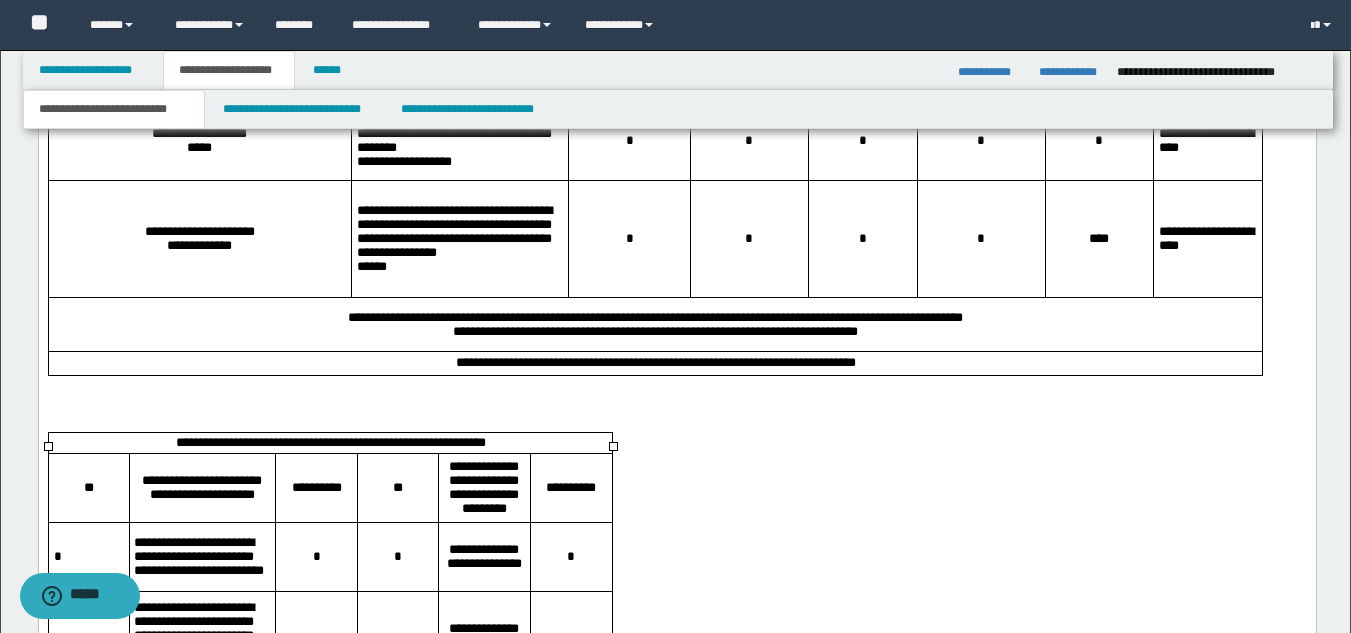 scroll, scrollTop: 4426, scrollLeft: 0, axis: vertical 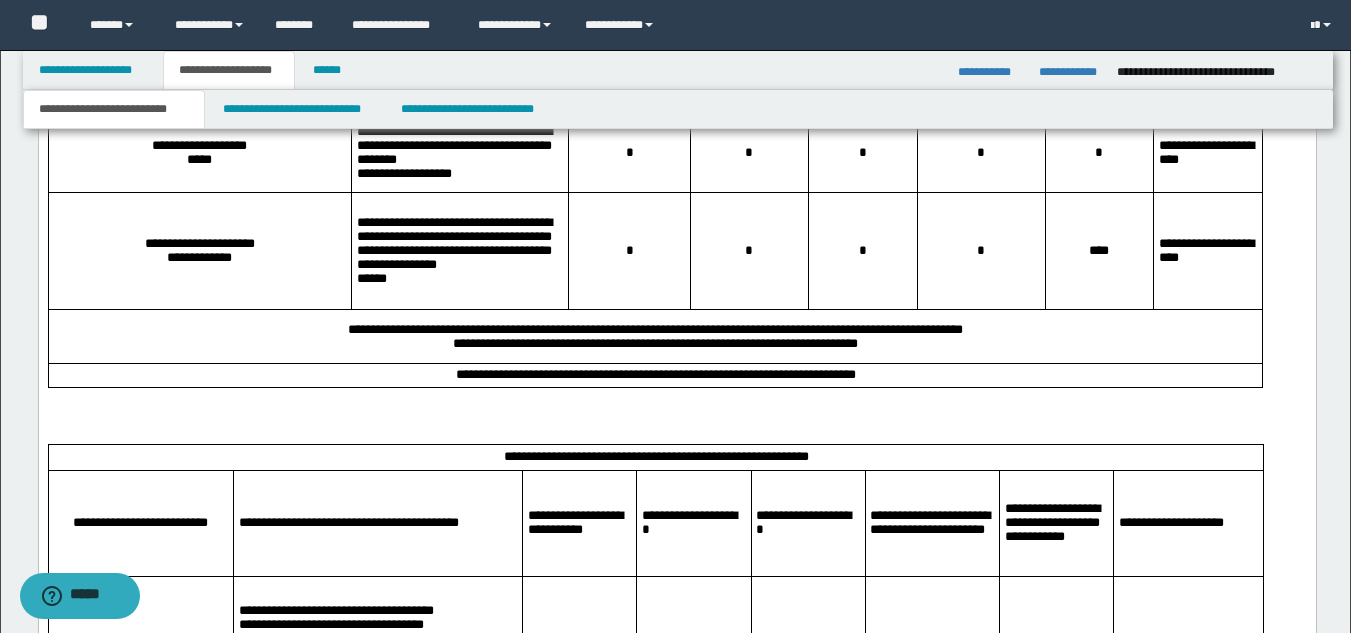 click at bounding box center (676, 423) 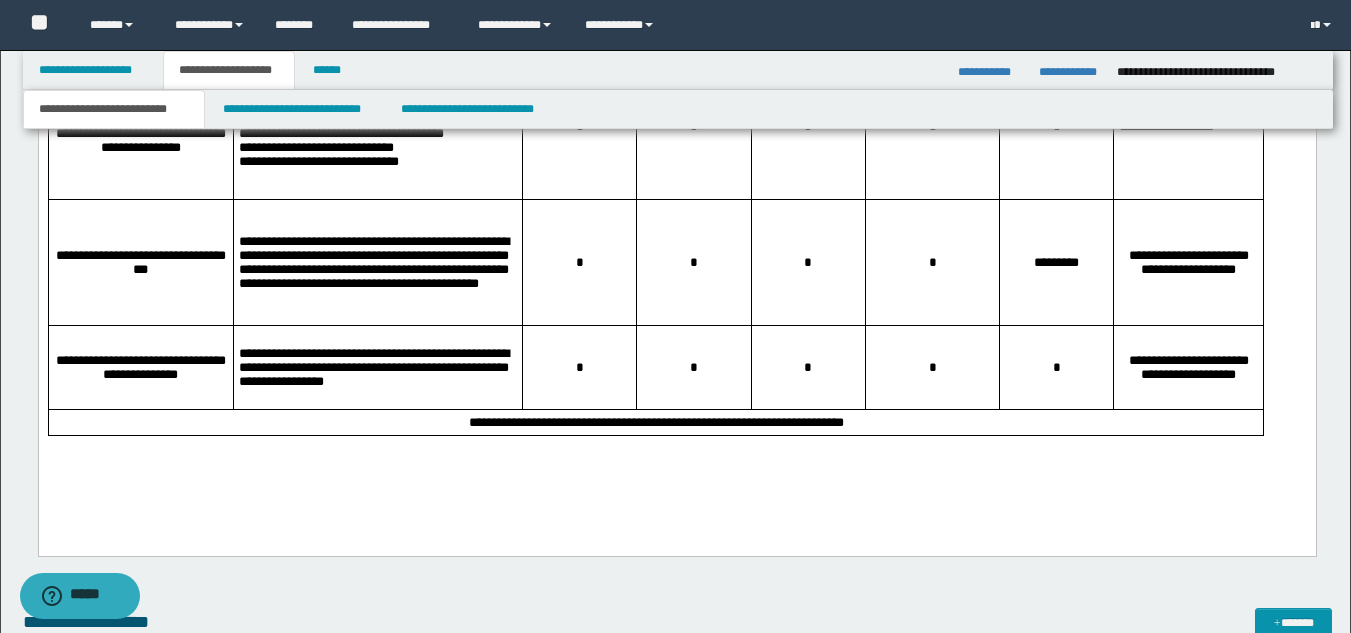 scroll, scrollTop: 5594, scrollLeft: 0, axis: vertical 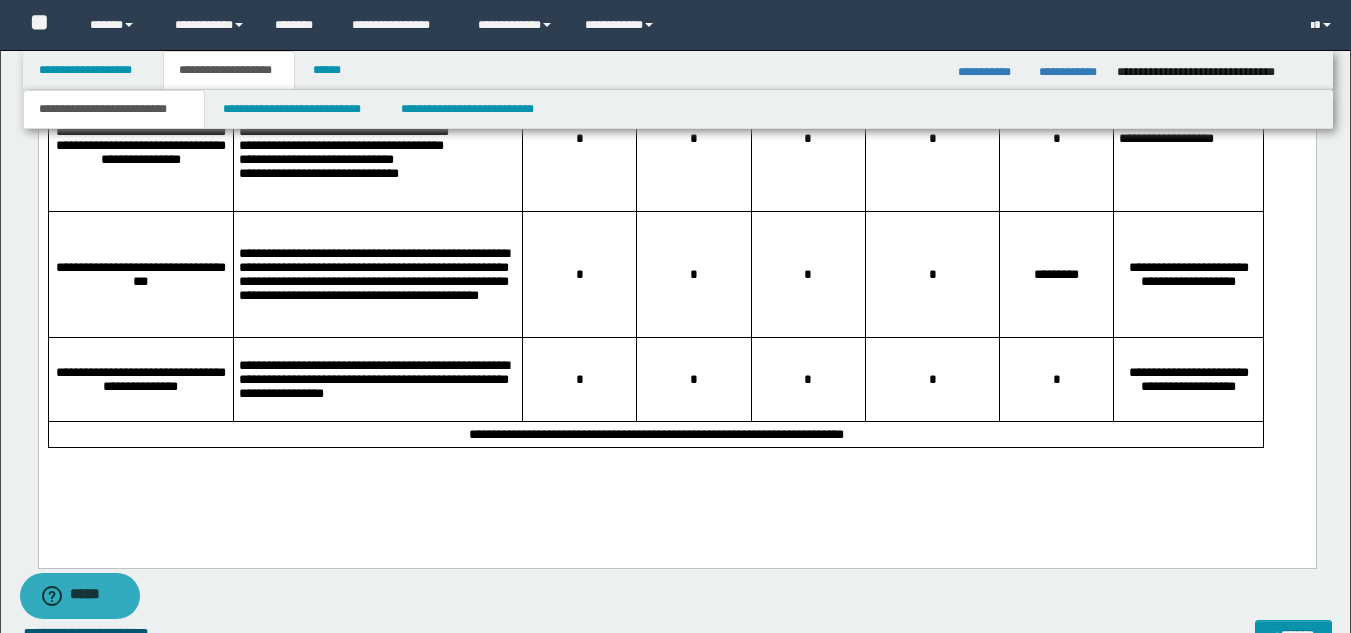 click on "**********" at bounding box center [676, -1894] 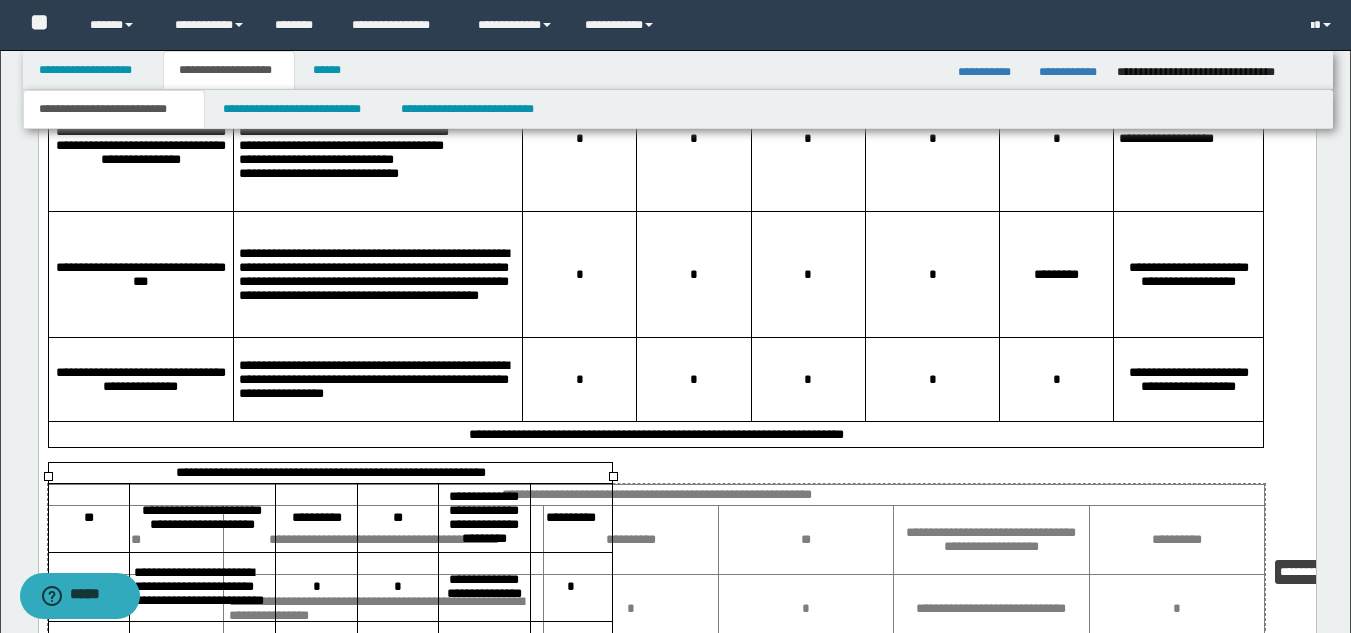 drag, startPoint x: 613, startPoint y: 477, endPoint x: 1265, endPoint y: 557, distance: 656.88965 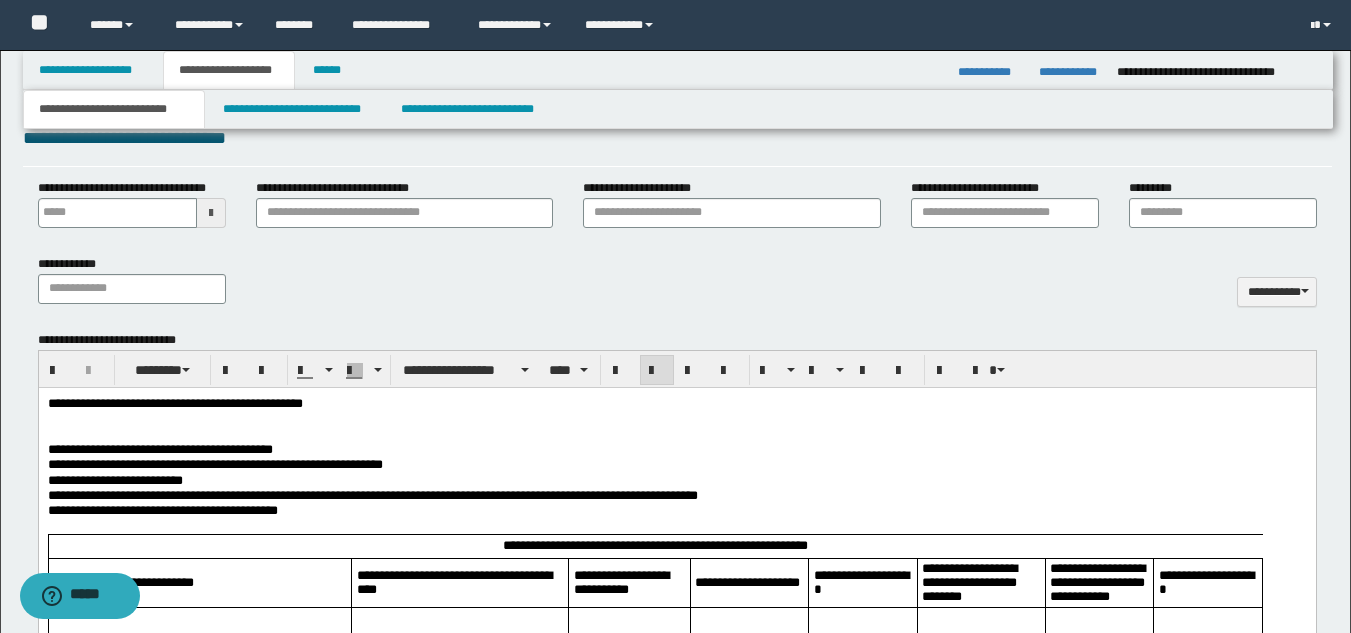 scroll, scrollTop: 900, scrollLeft: 0, axis: vertical 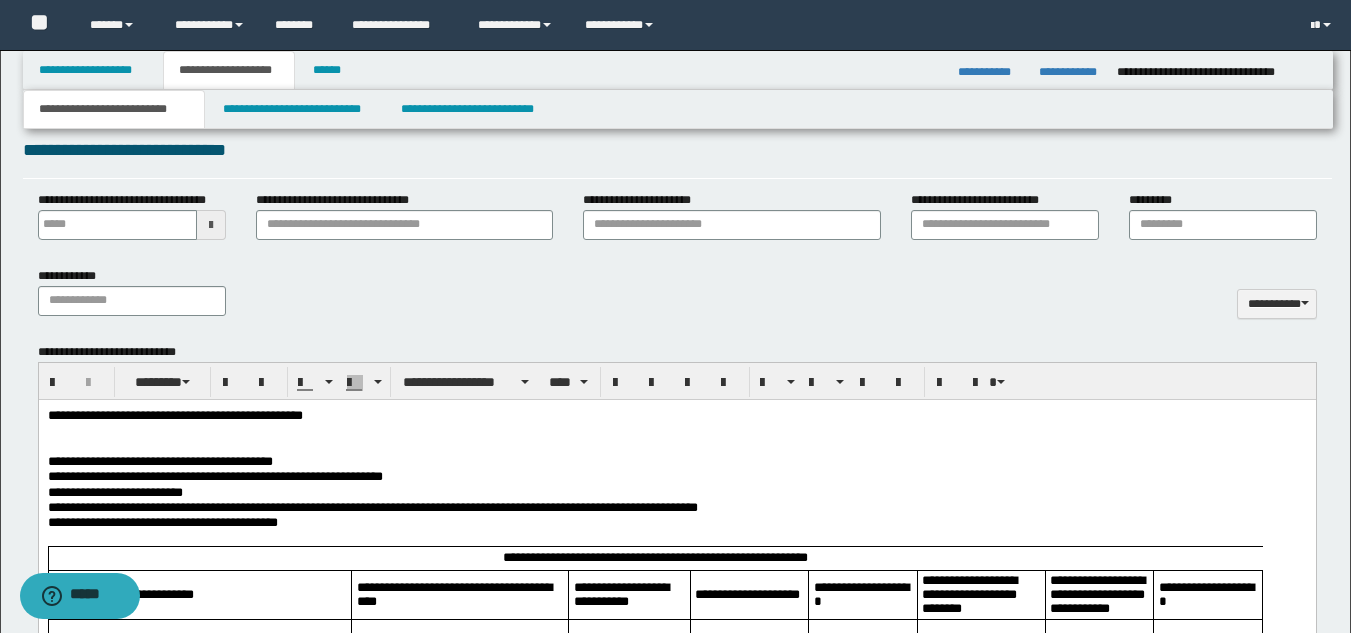 click at bounding box center (676, 445) 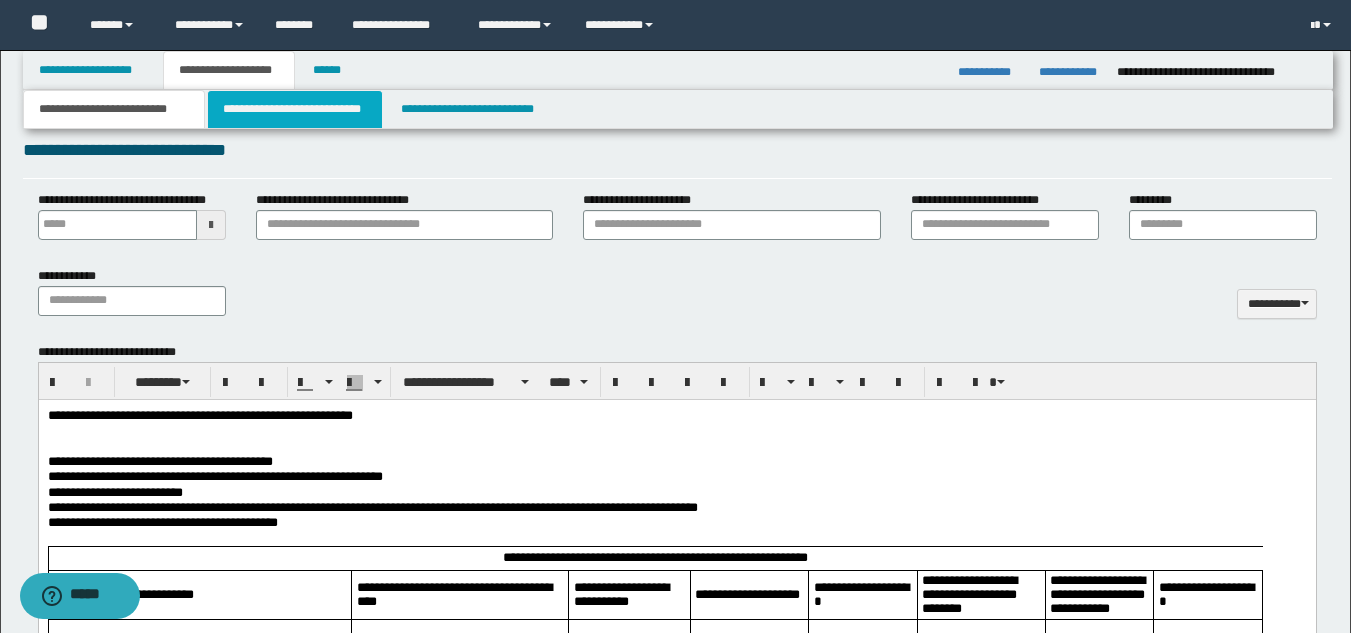 click on "**********" at bounding box center (295, 109) 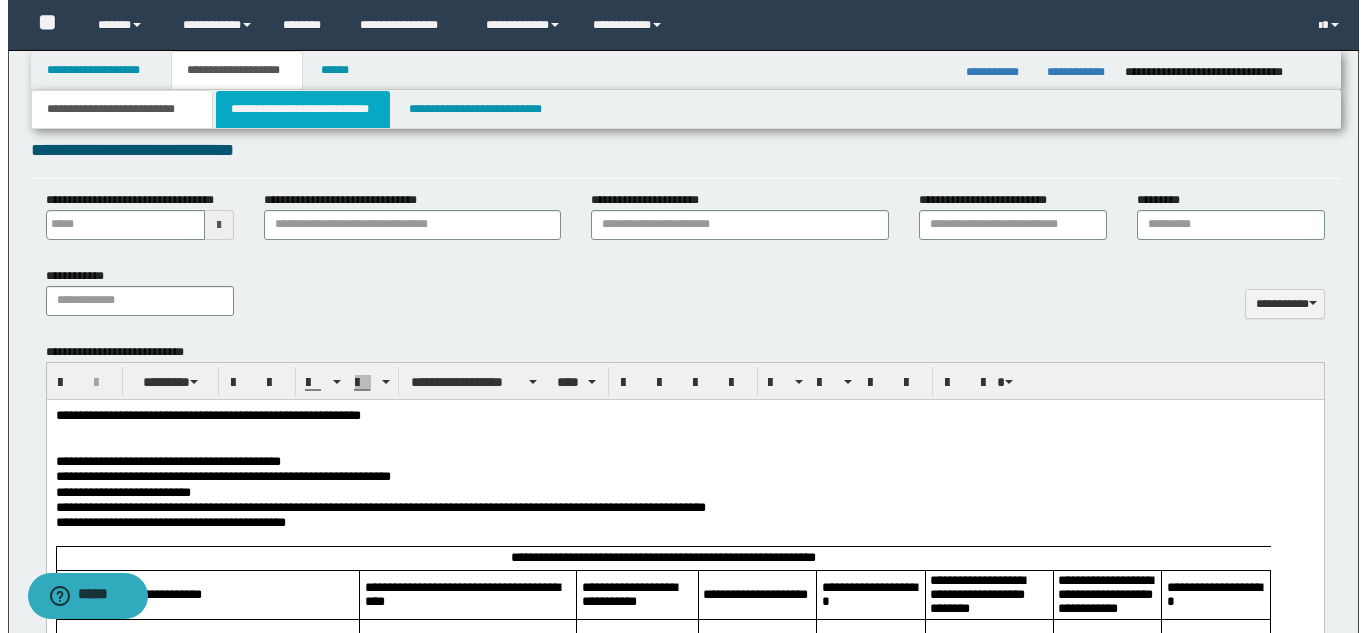 scroll, scrollTop: 0, scrollLeft: 0, axis: both 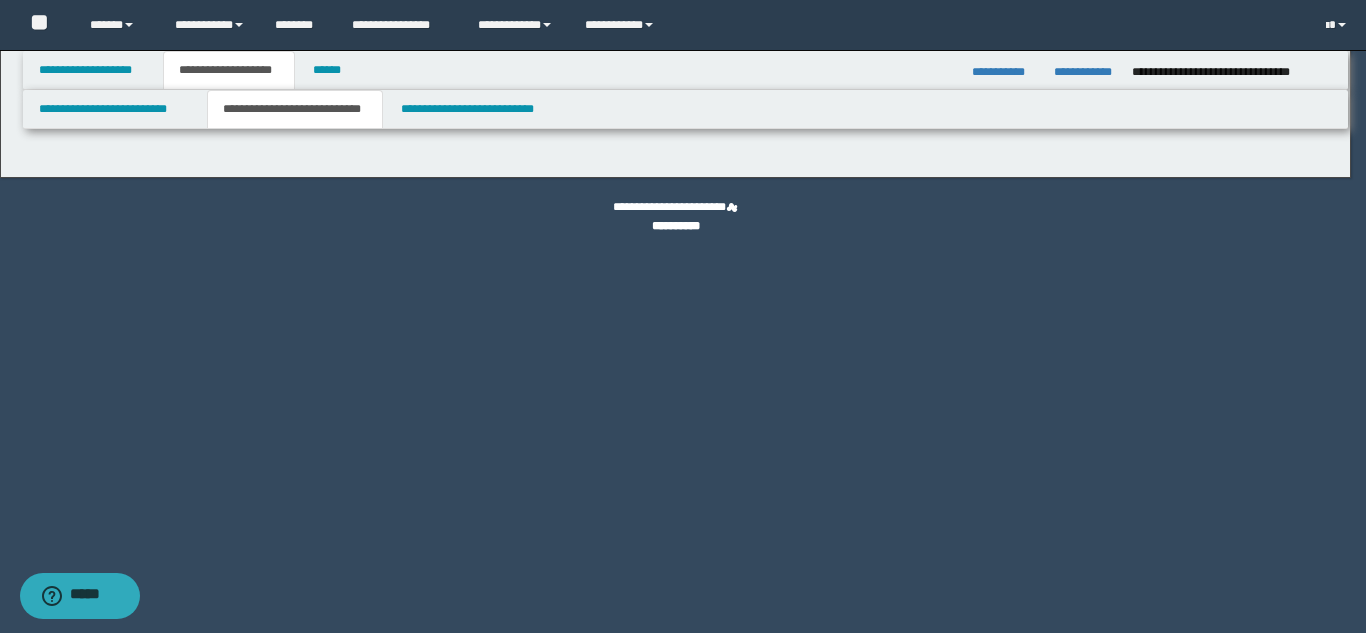 select on "*" 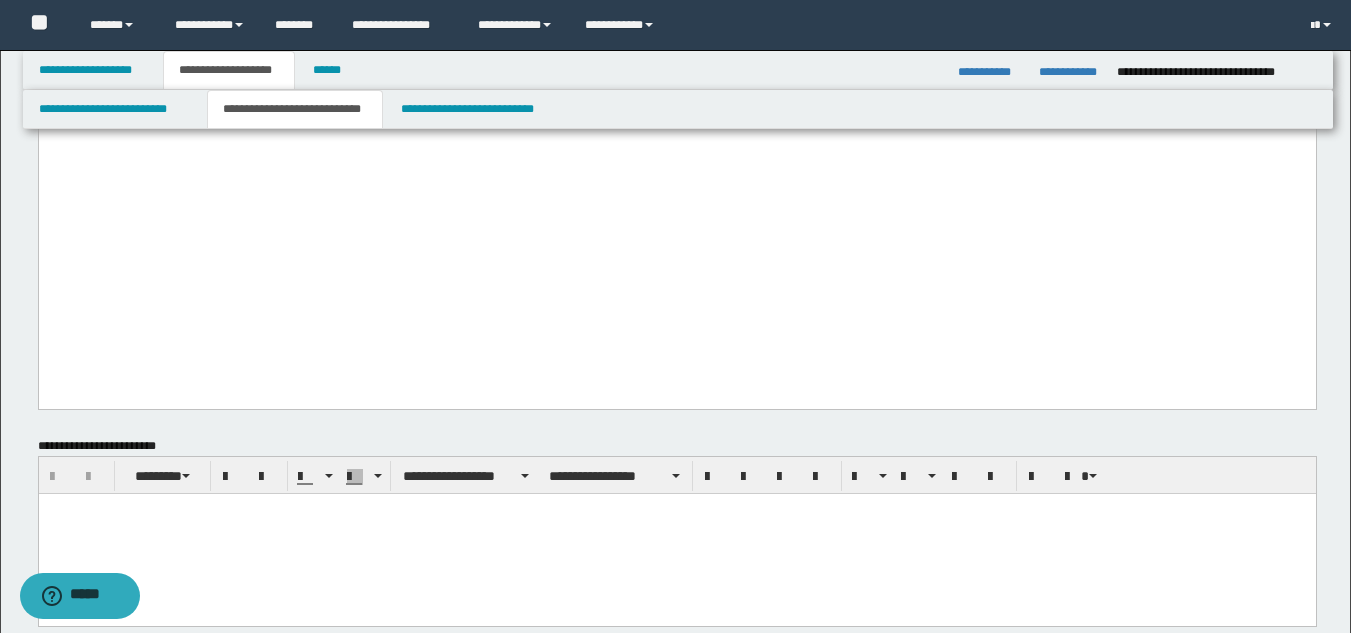 scroll, scrollTop: 1824, scrollLeft: 0, axis: vertical 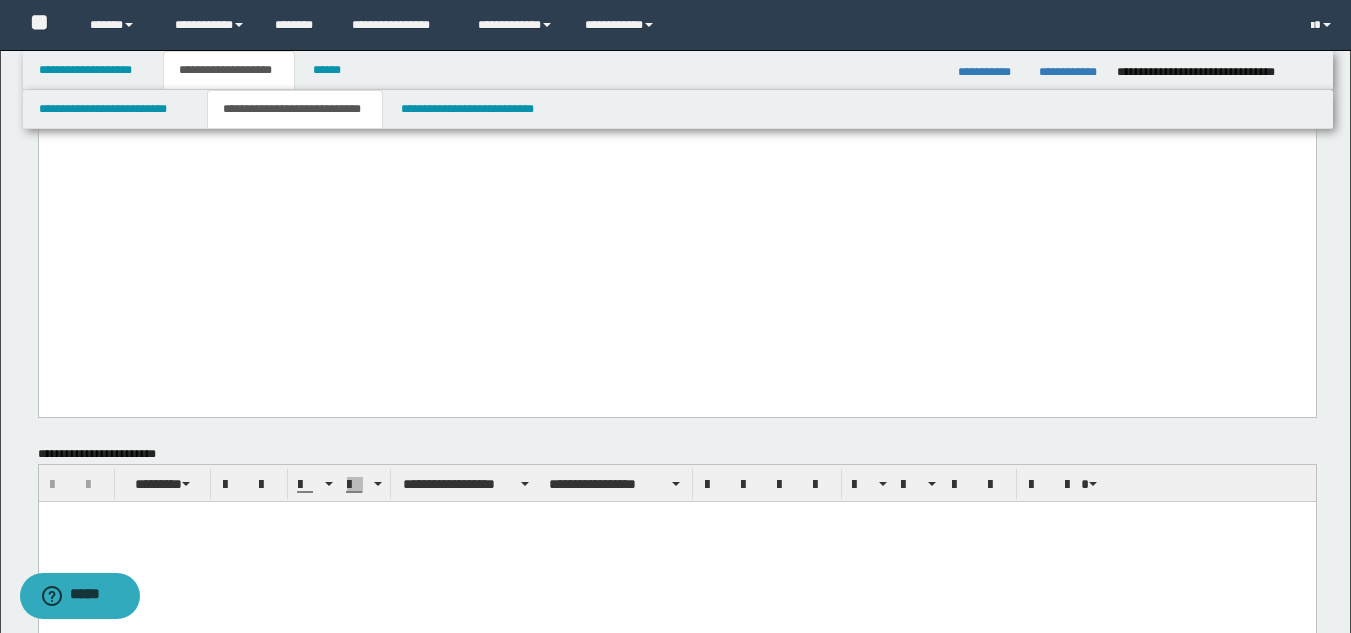 click on "**********" at bounding box center [676, 46] 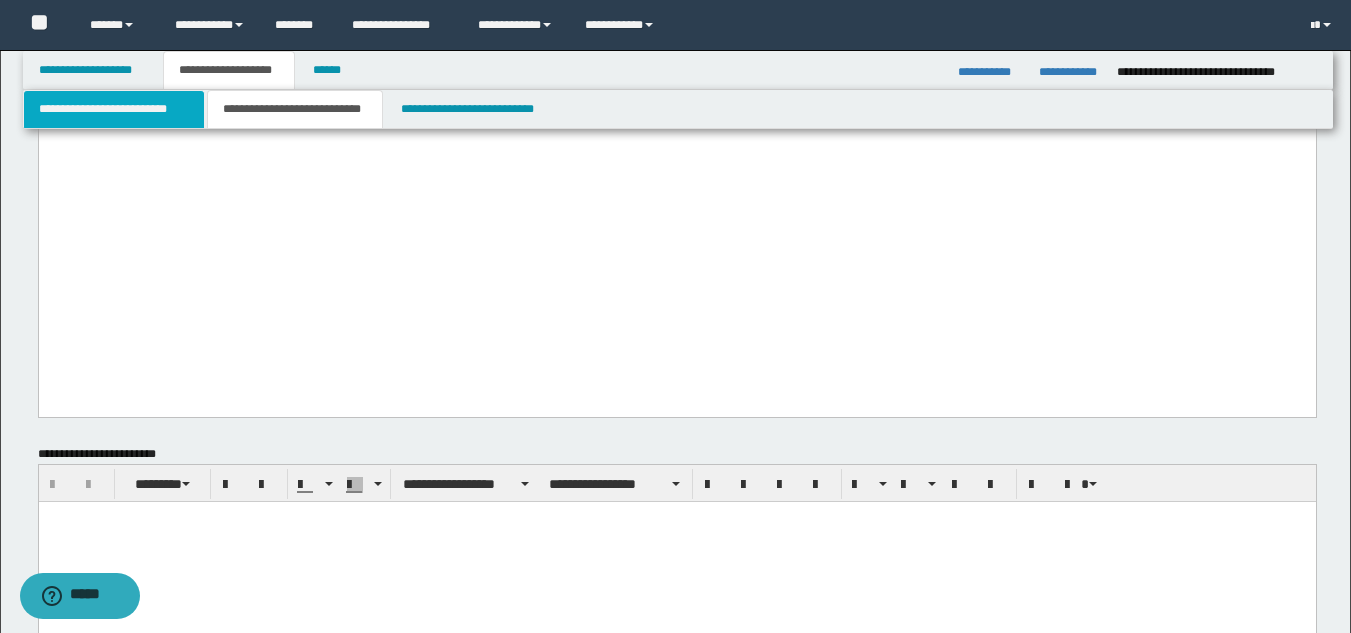 click on "**********" at bounding box center (114, 109) 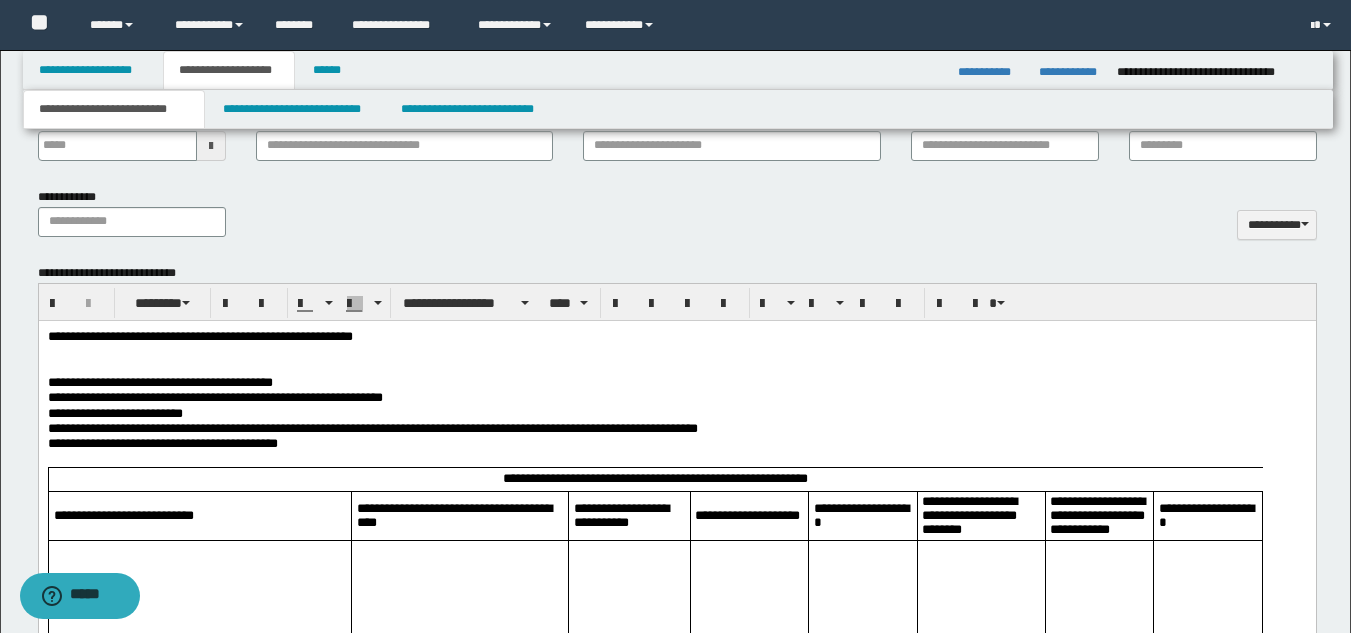 scroll, scrollTop: 967, scrollLeft: 0, axis: vertical 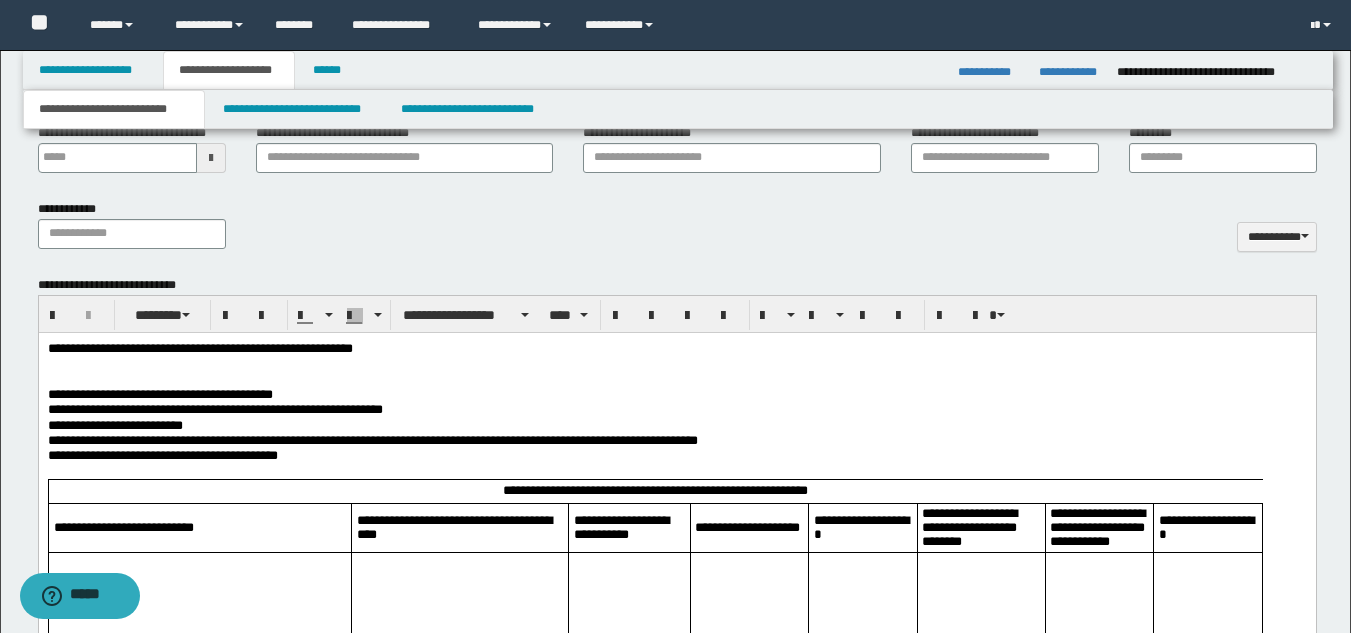 click on "**********" at bounding box center (676, 347) 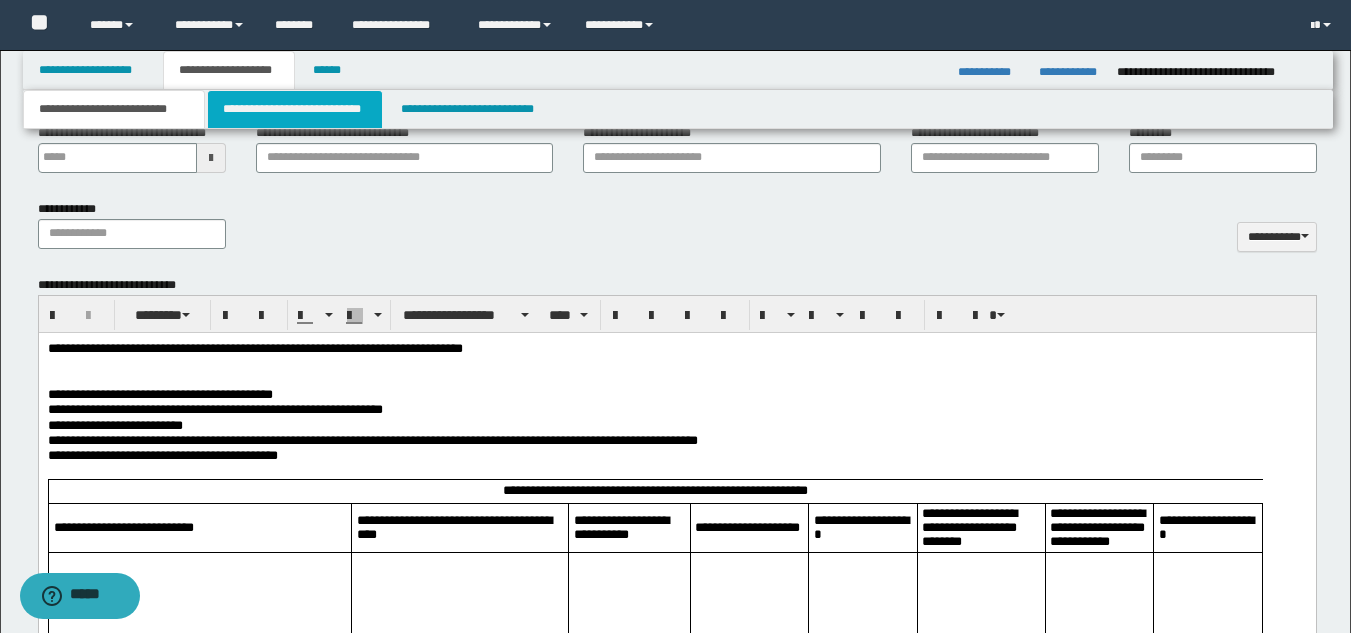 click on "**********" at bounding box center (295, 109) 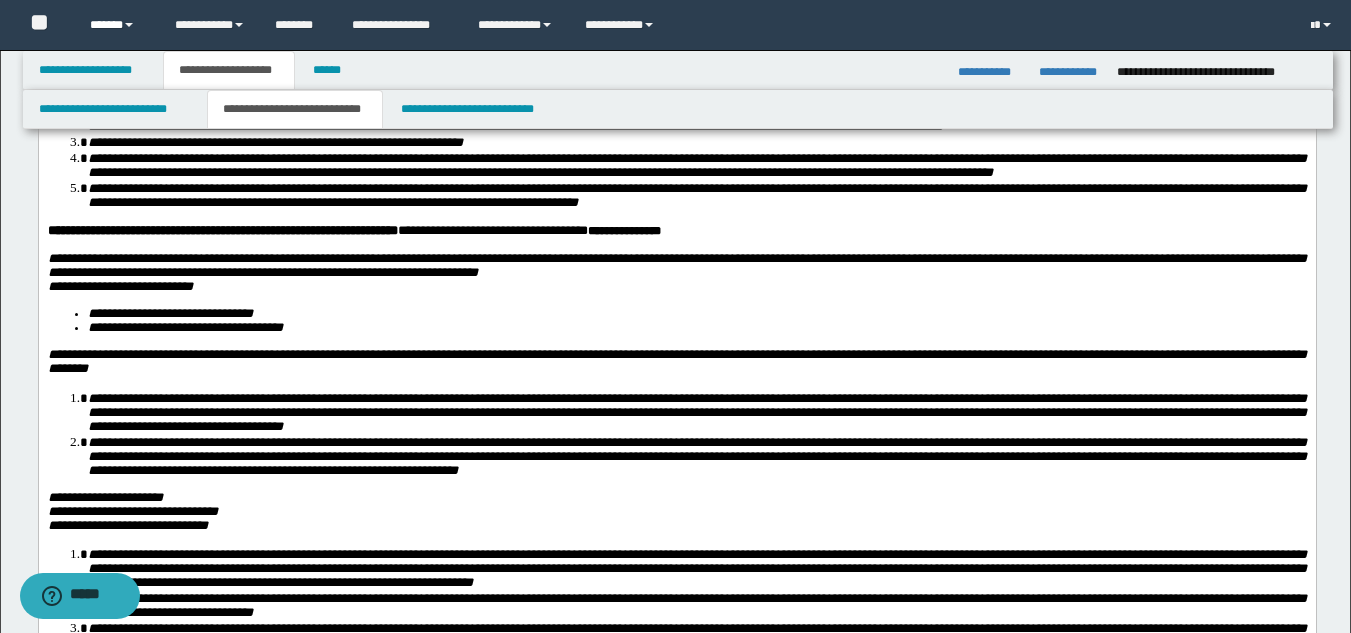 click on "******" at bounding box center (117, 25) 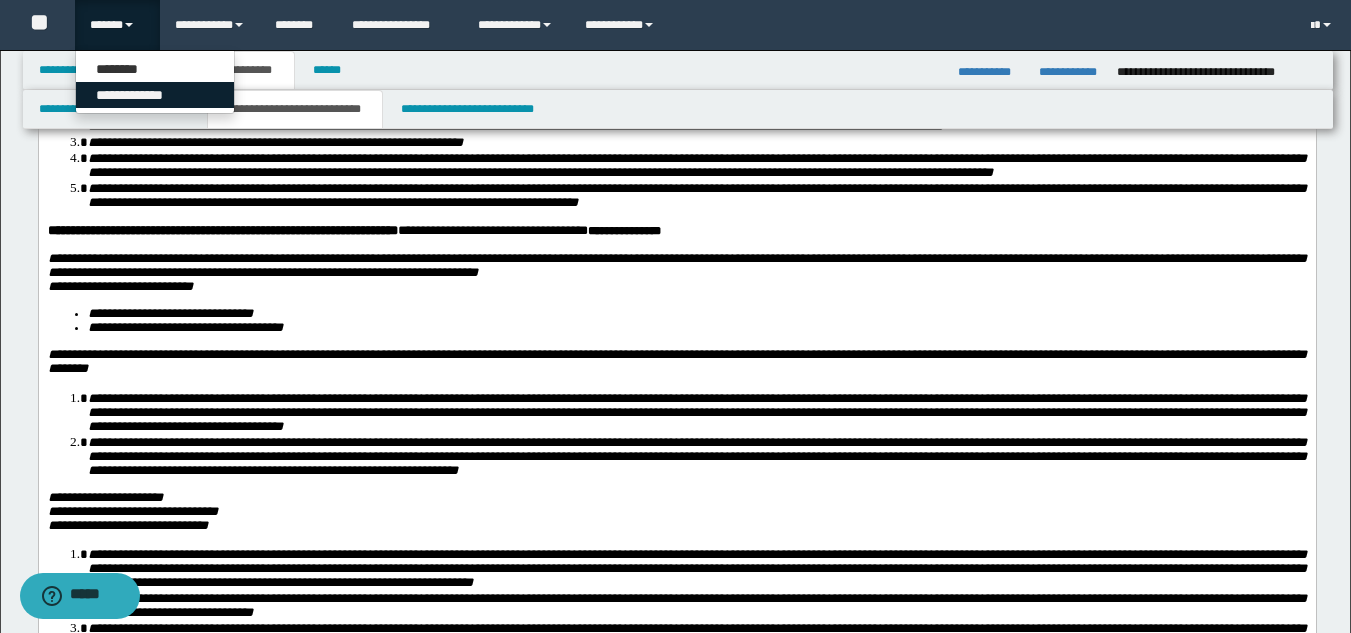 click on "**********" at bounding box center [155, 95] 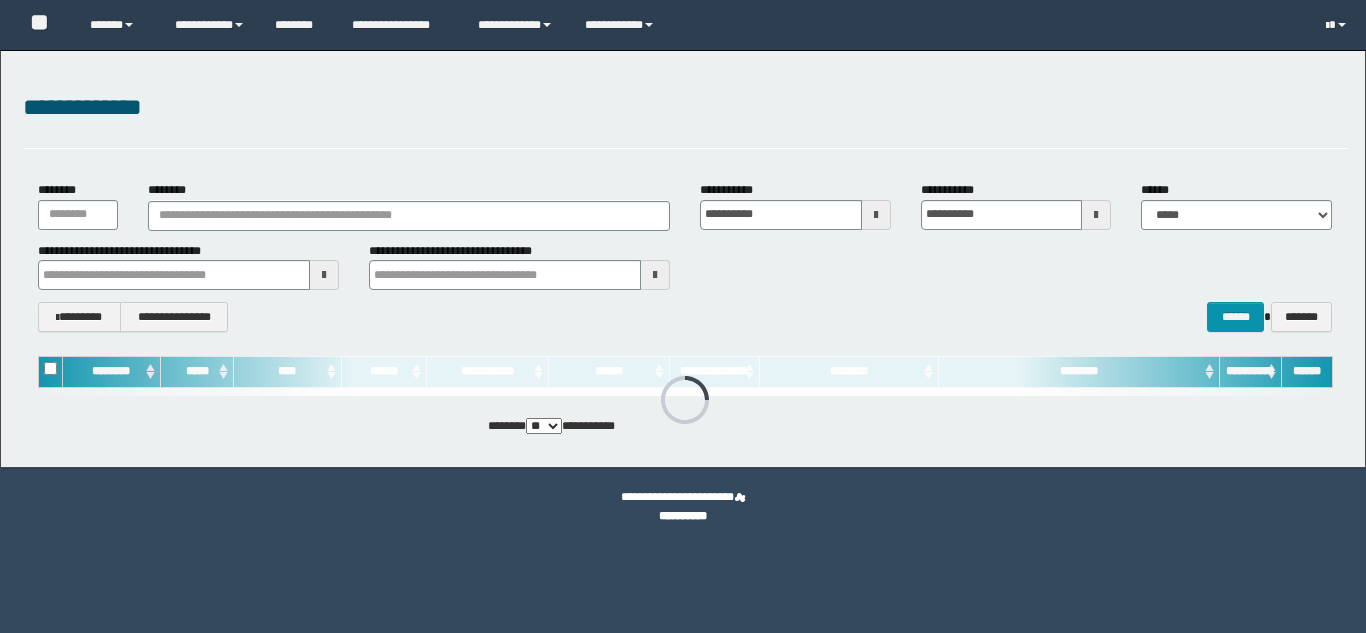 scroll, scrollTop: 0, scrollLeft: 0, axis: both 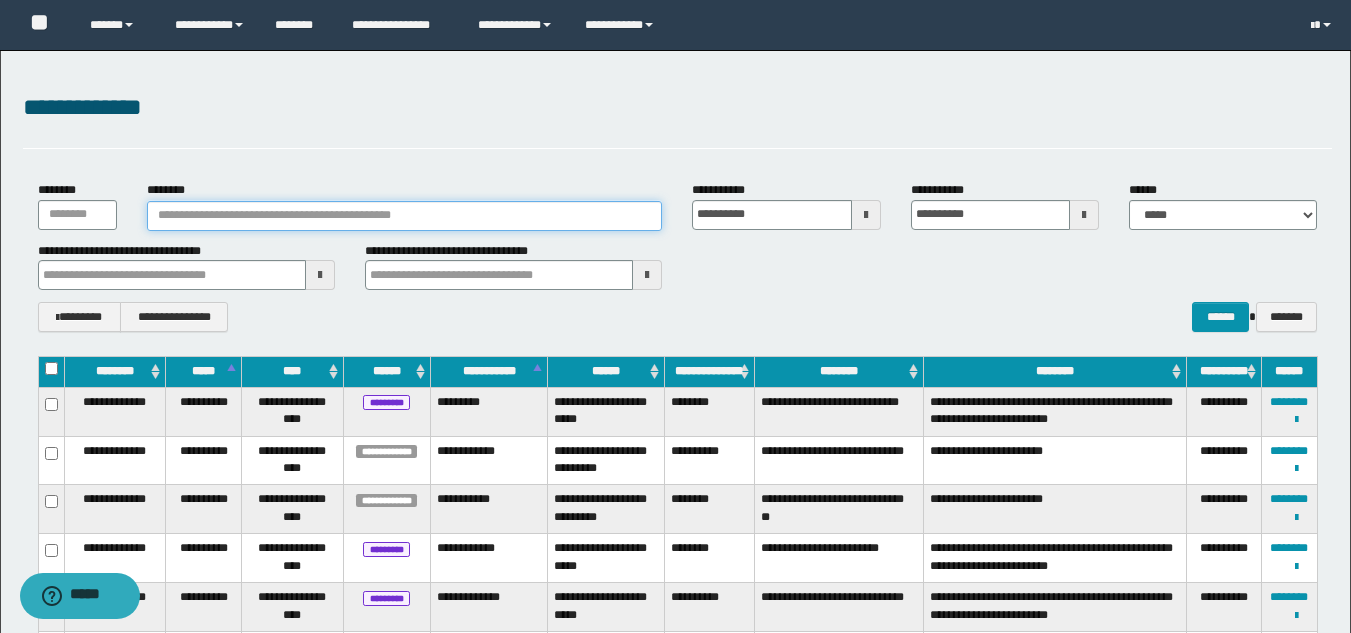 click on "********" at bounding box center (405, 216) 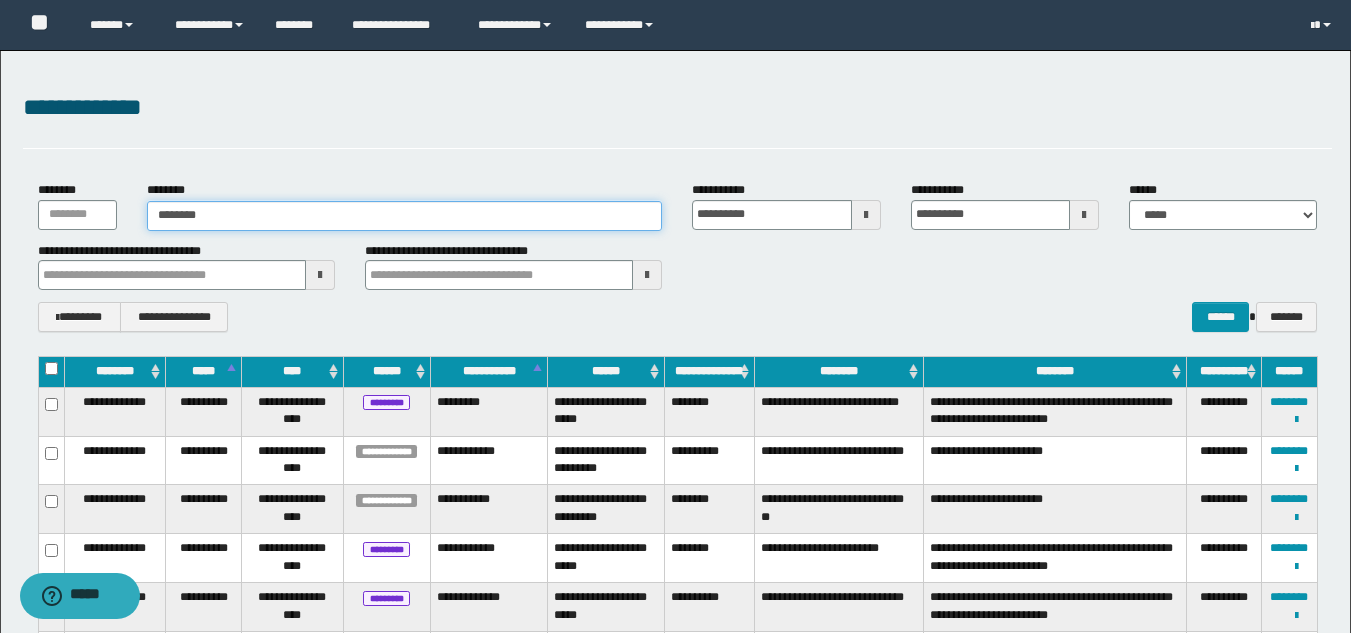 type on "********" 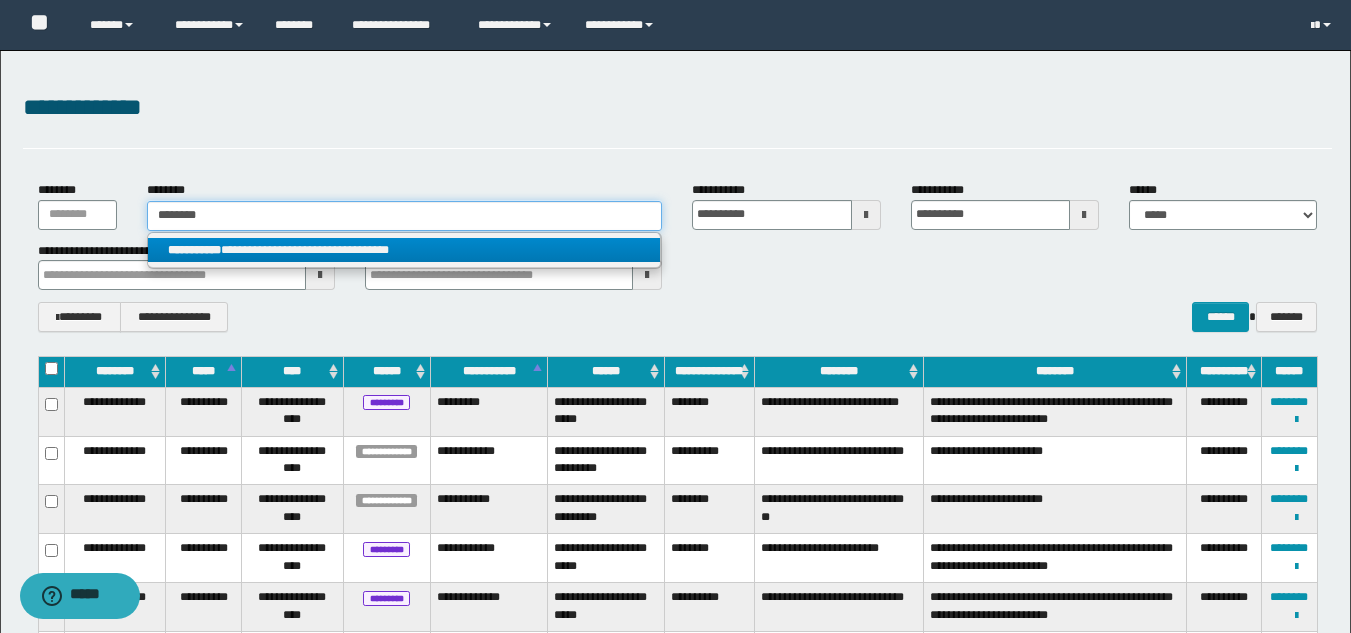 type on "********" 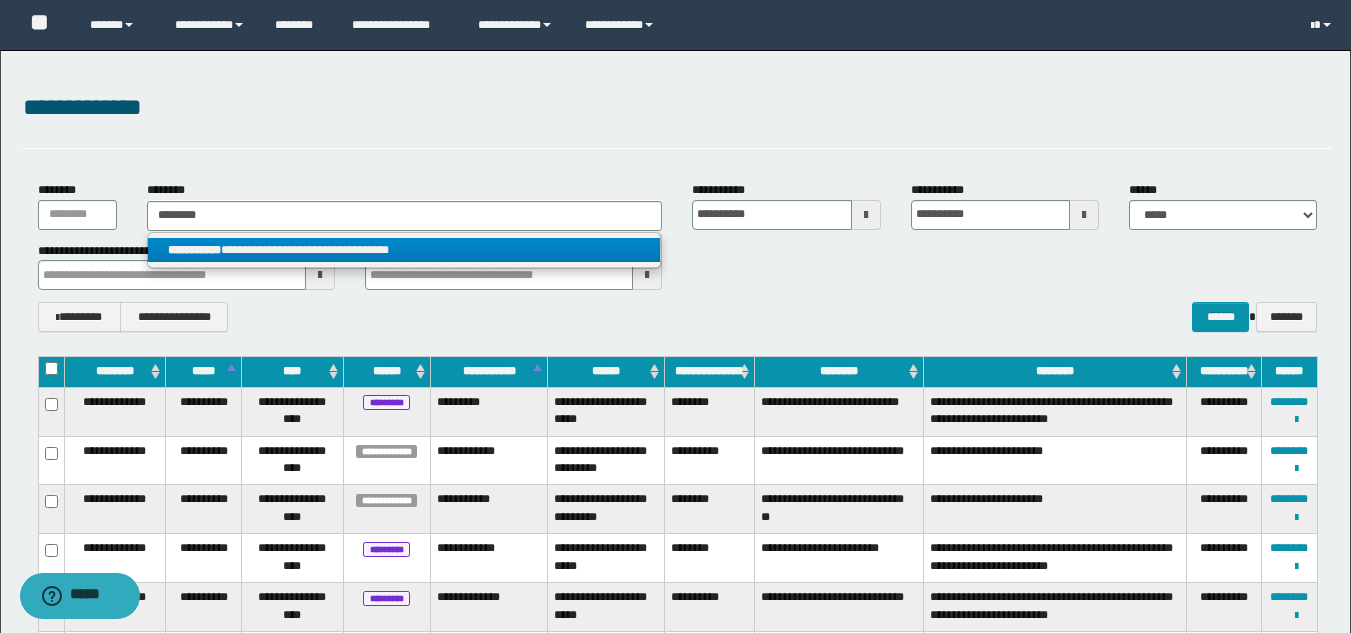 click on "**********" at bounding box center (404, 250) 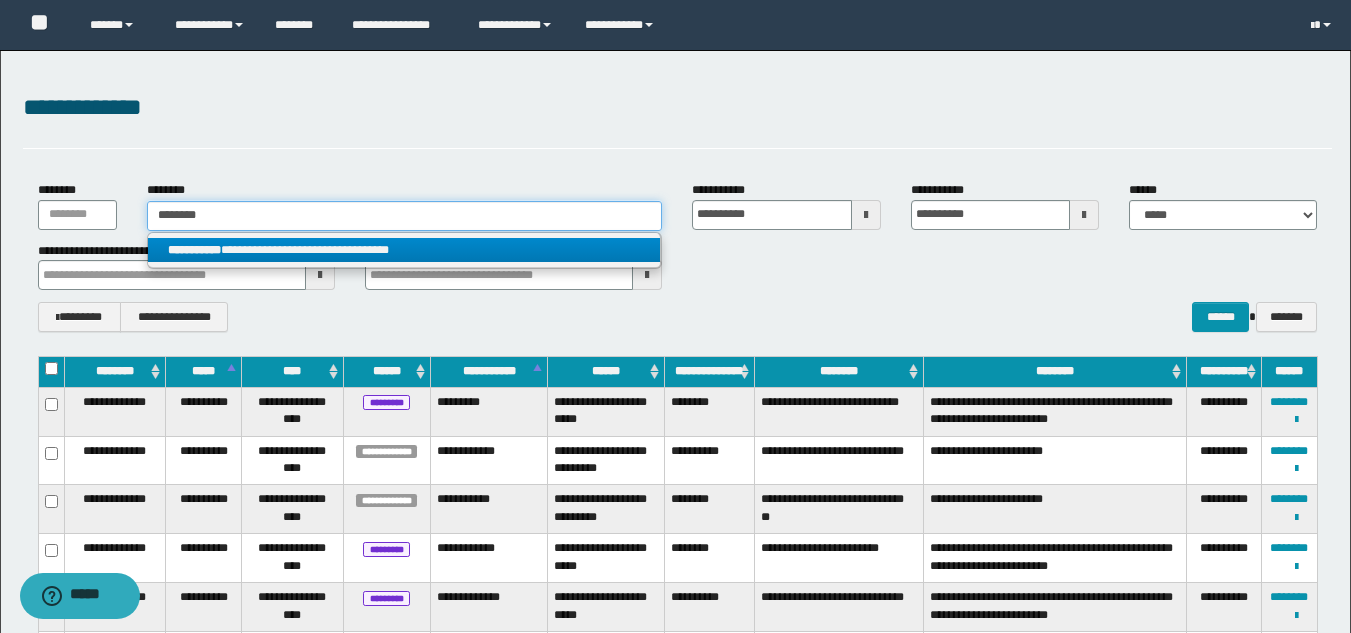 type 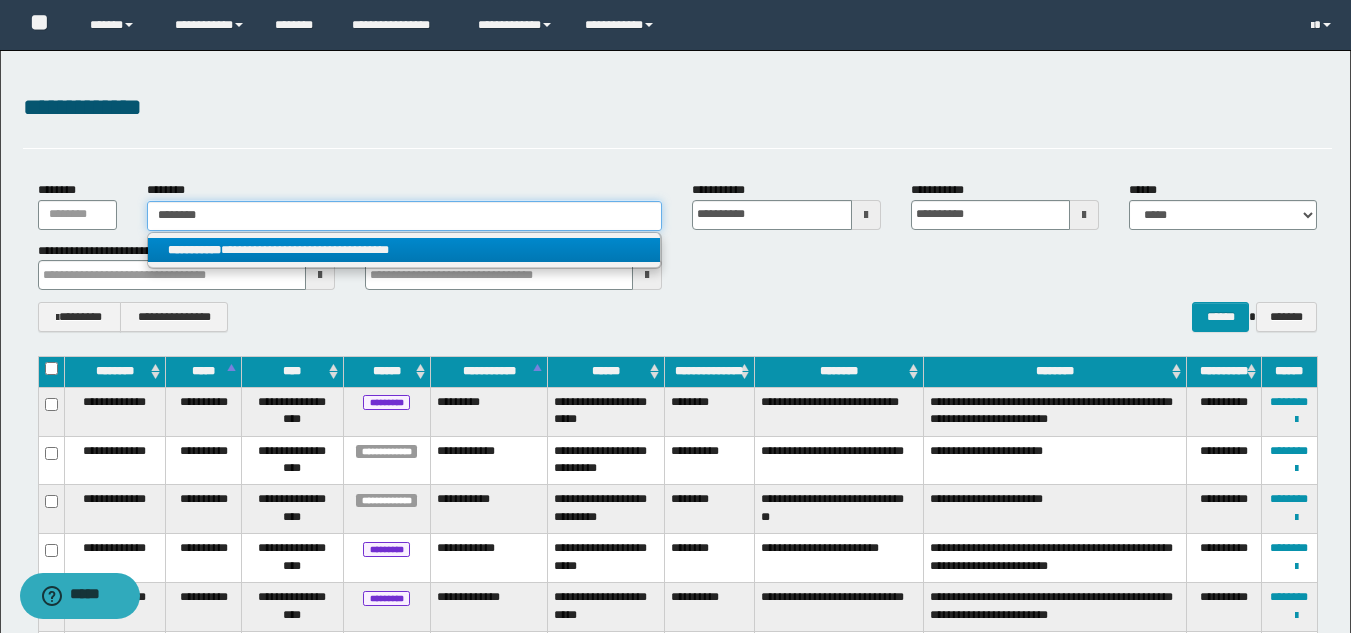 type on "**********" 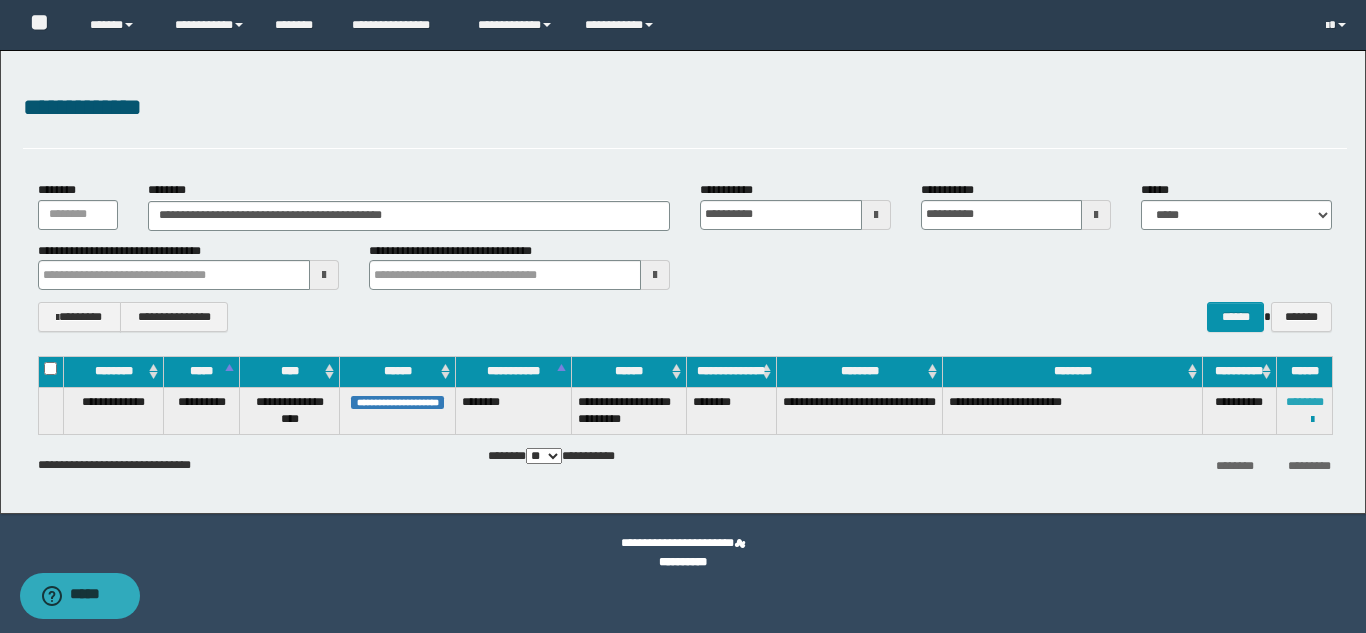 click on "********" at bounding box center (1305, 402) 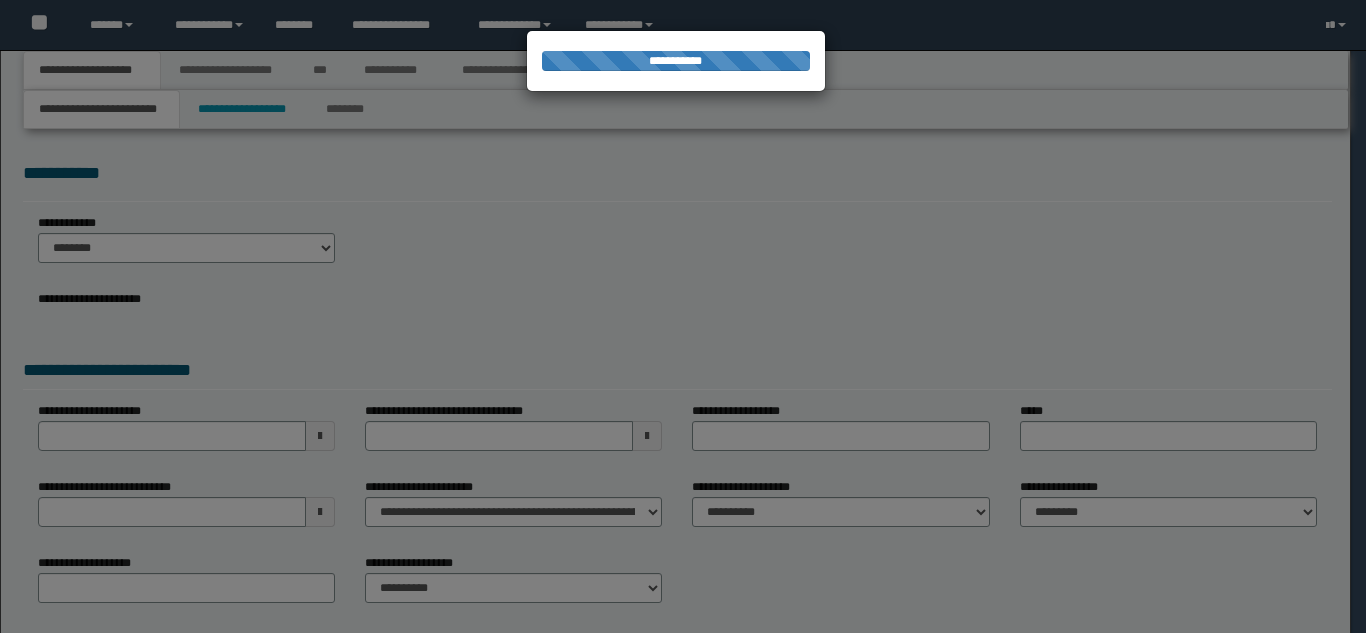 scroll, scrollTop: 0, scrollLeft: 0, axis: both 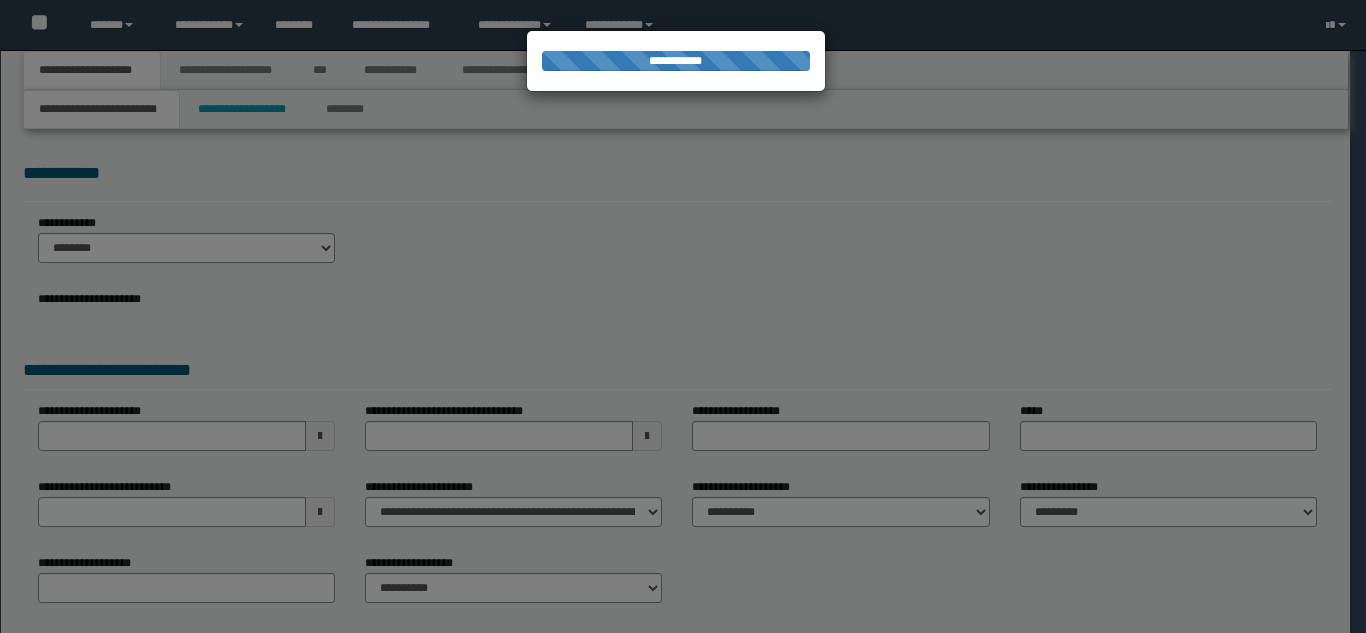 select on "*" 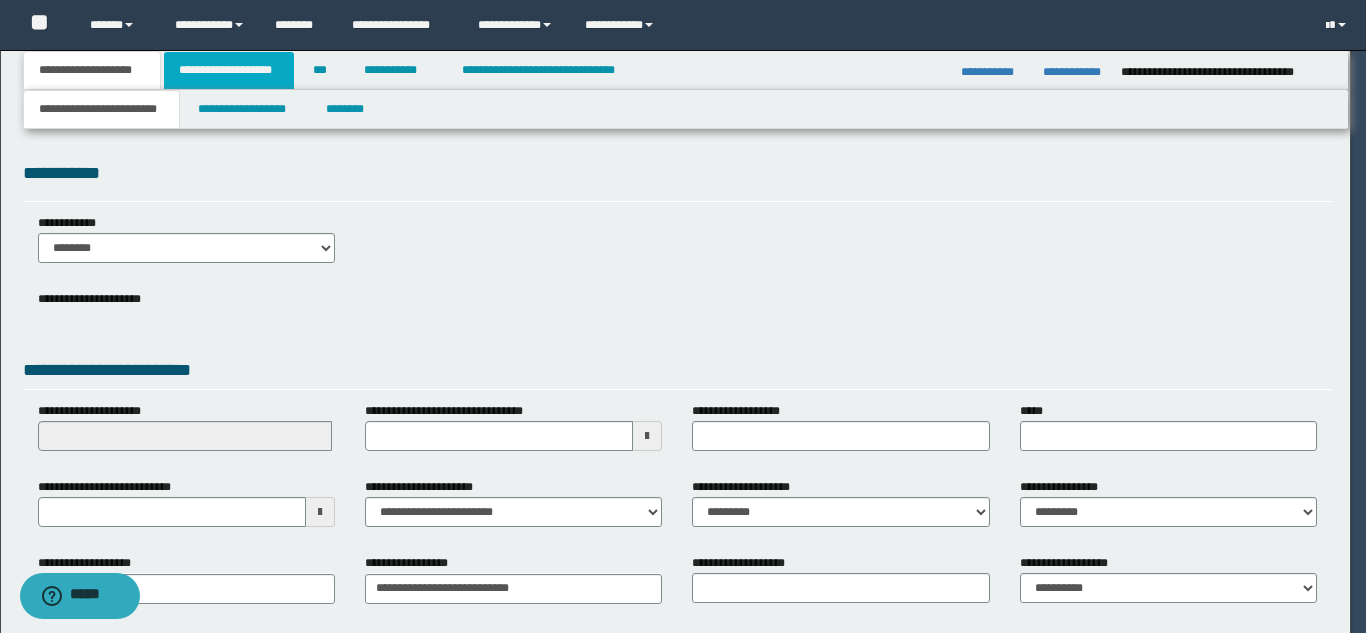 click on "**********" at bounding box center (229, 70) 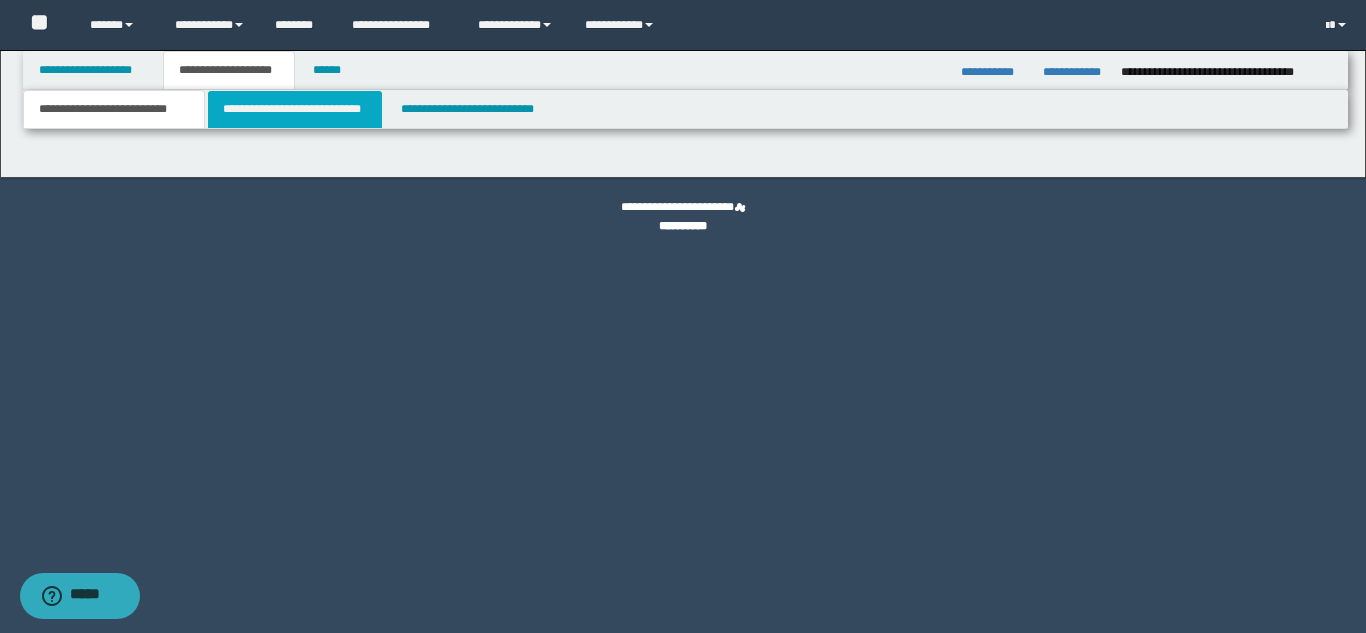 click on "**********" at bounding box center [295, 109] 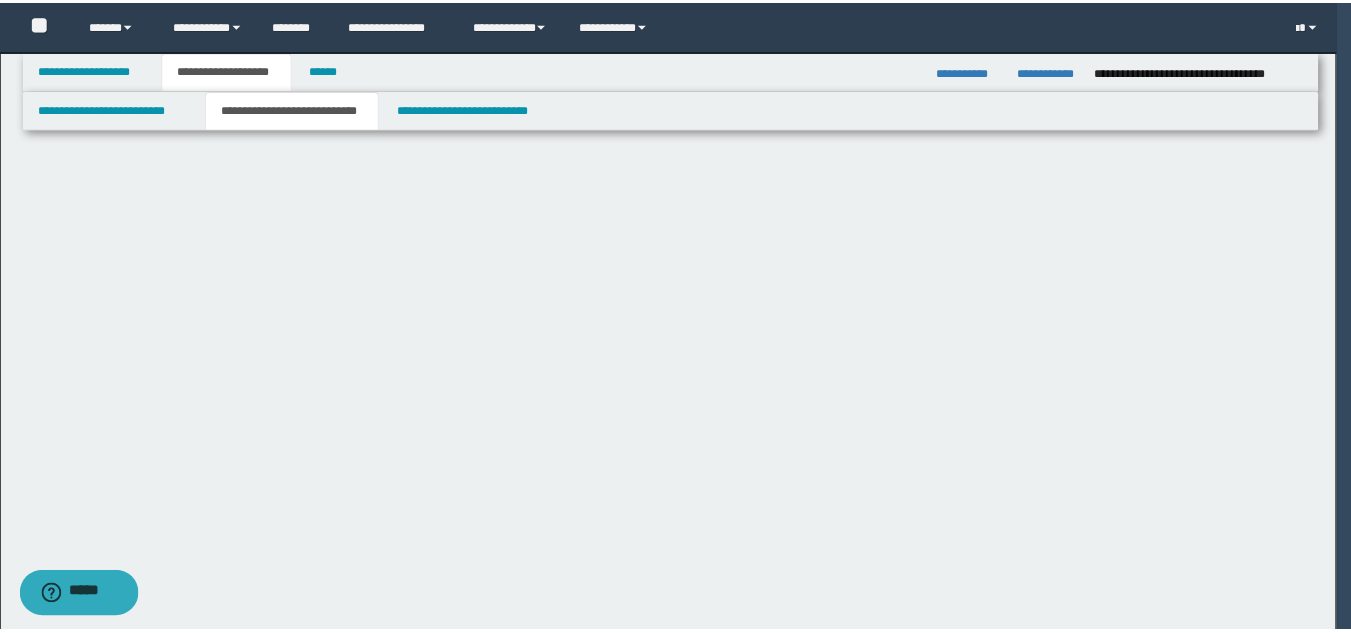 scroll, scrollTop: 0, scrollLeft: 0, axis: both 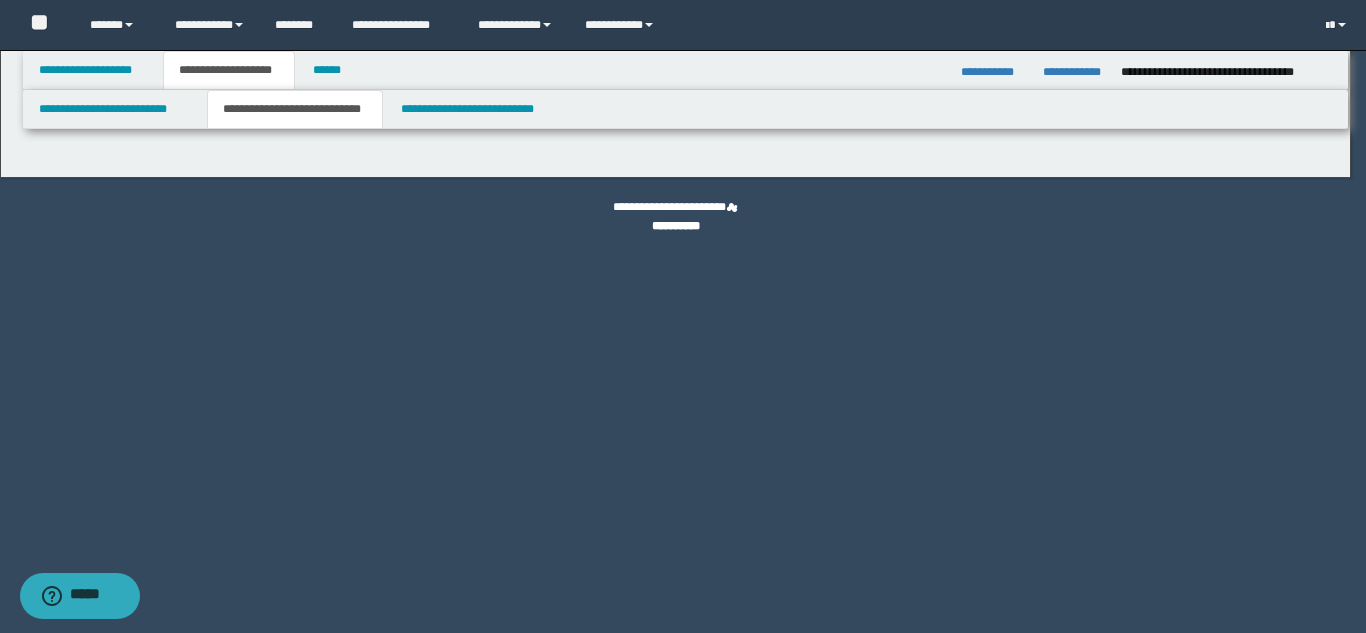 select on "*" 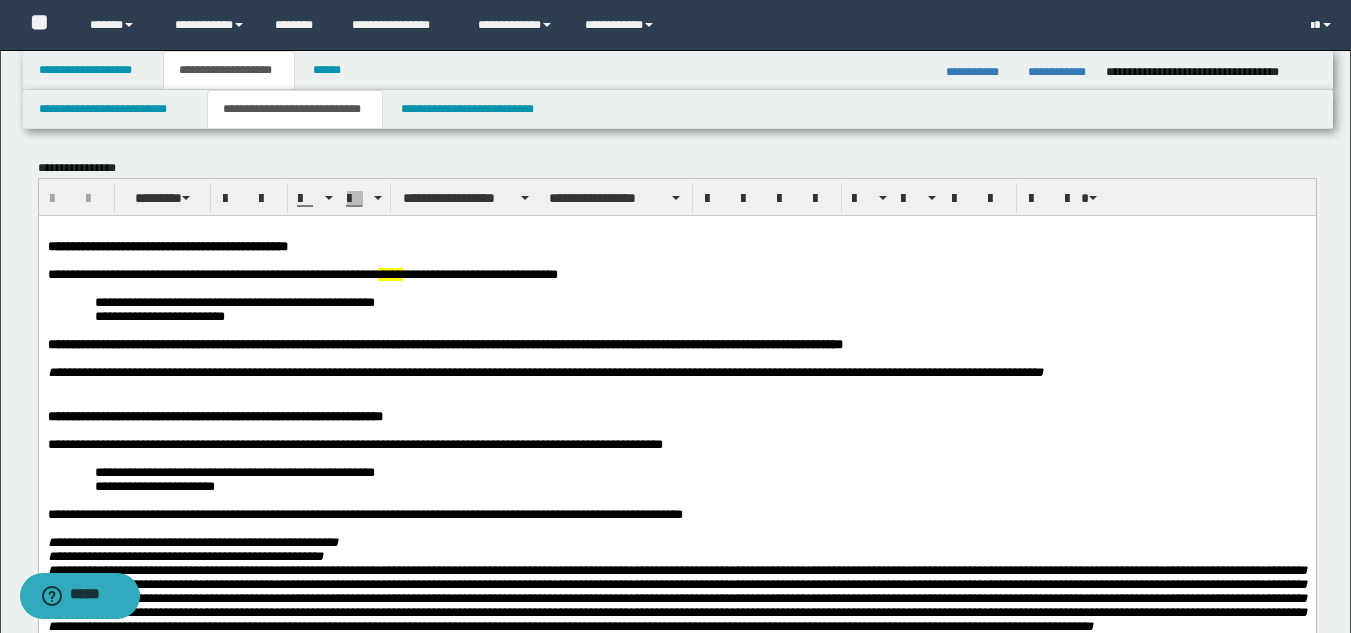 scroll, scrollTop: 0, scrollLeft: 0, axis: both 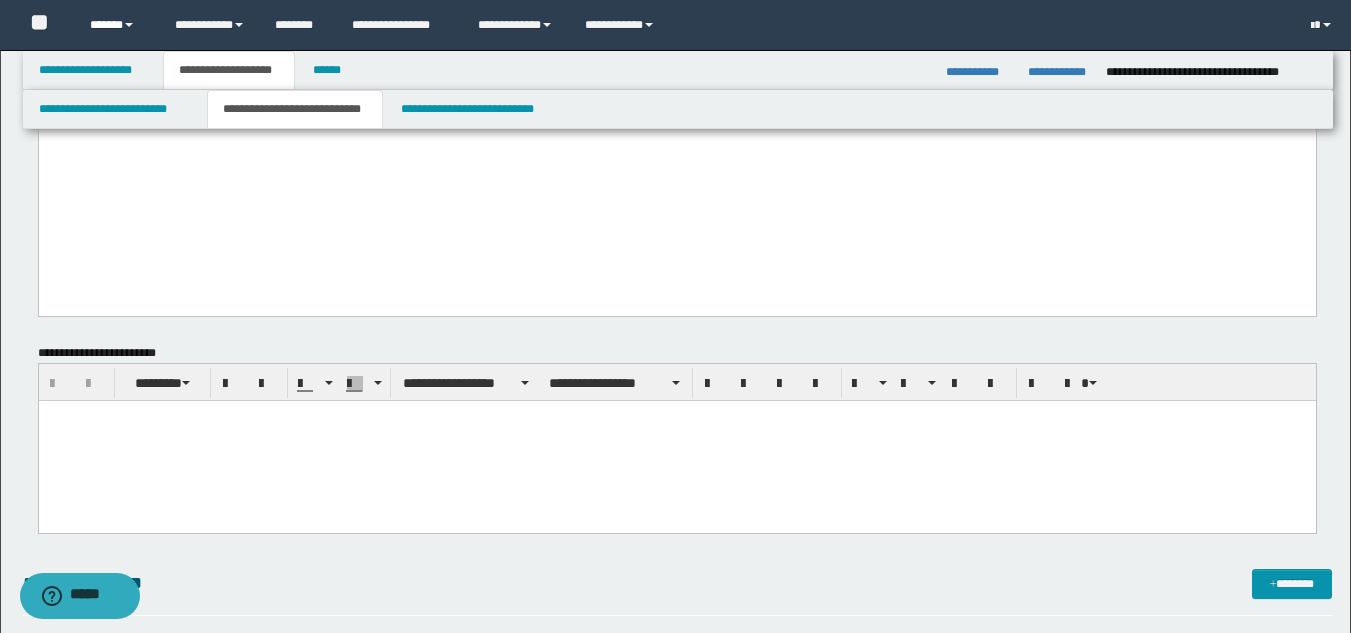 click on "******" at bounding box center [117, 25] 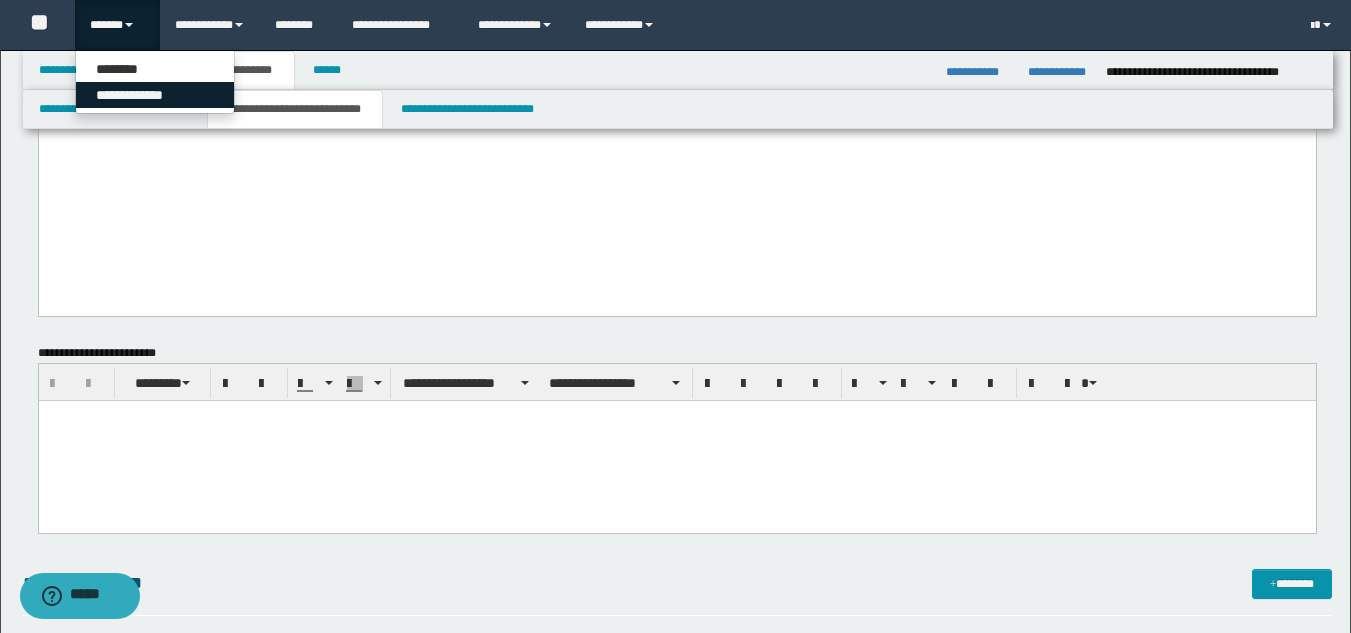 click on "**********" at bounding box center [155, 95] 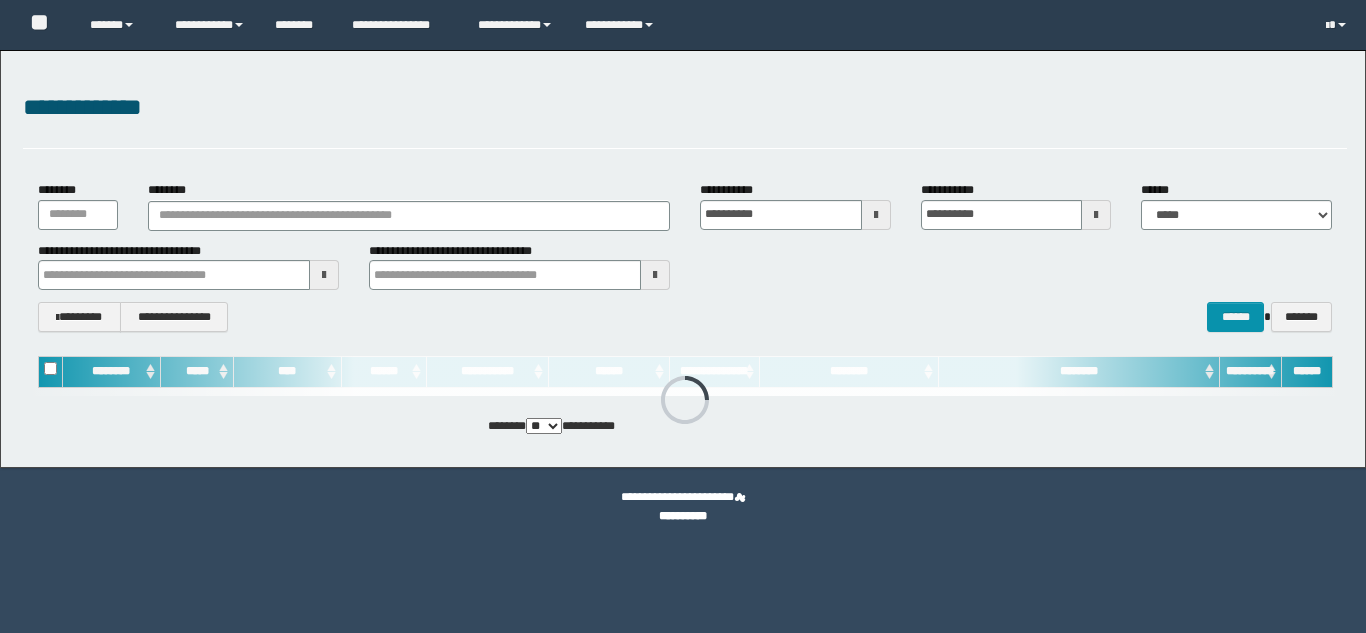 scroll, scrollTop: 0, scrollLeft: 0, axis: both 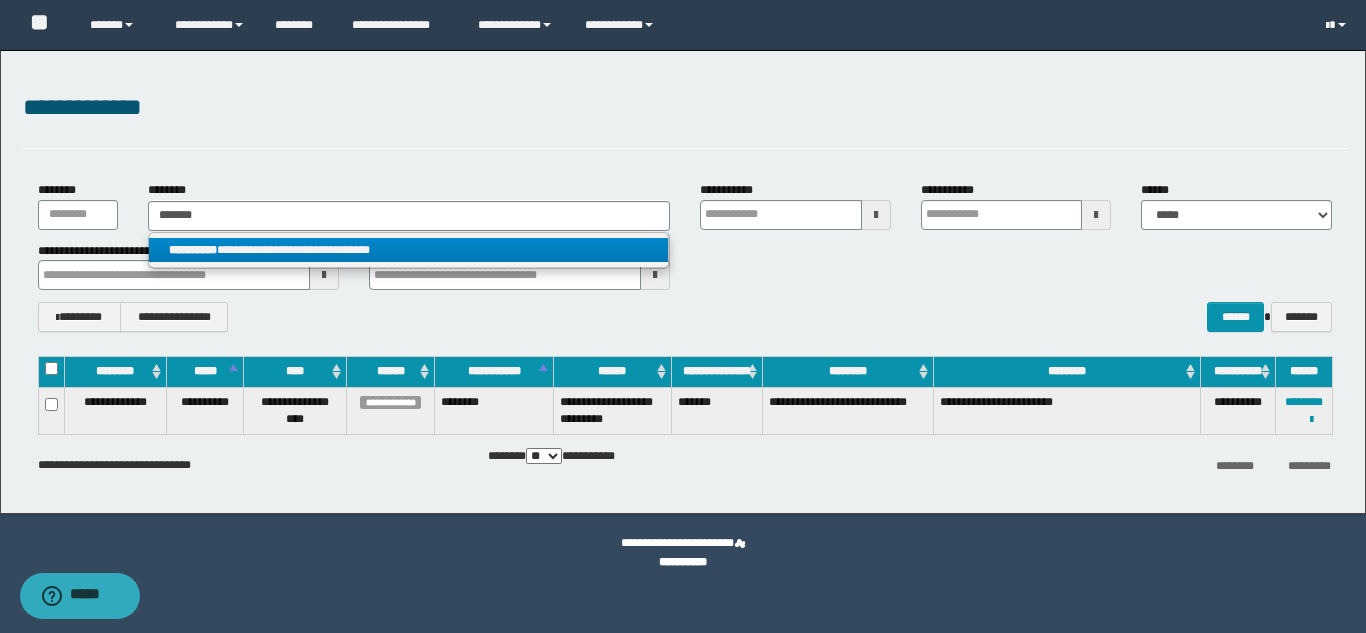 click on "**********" at bounding box center [408, 250] 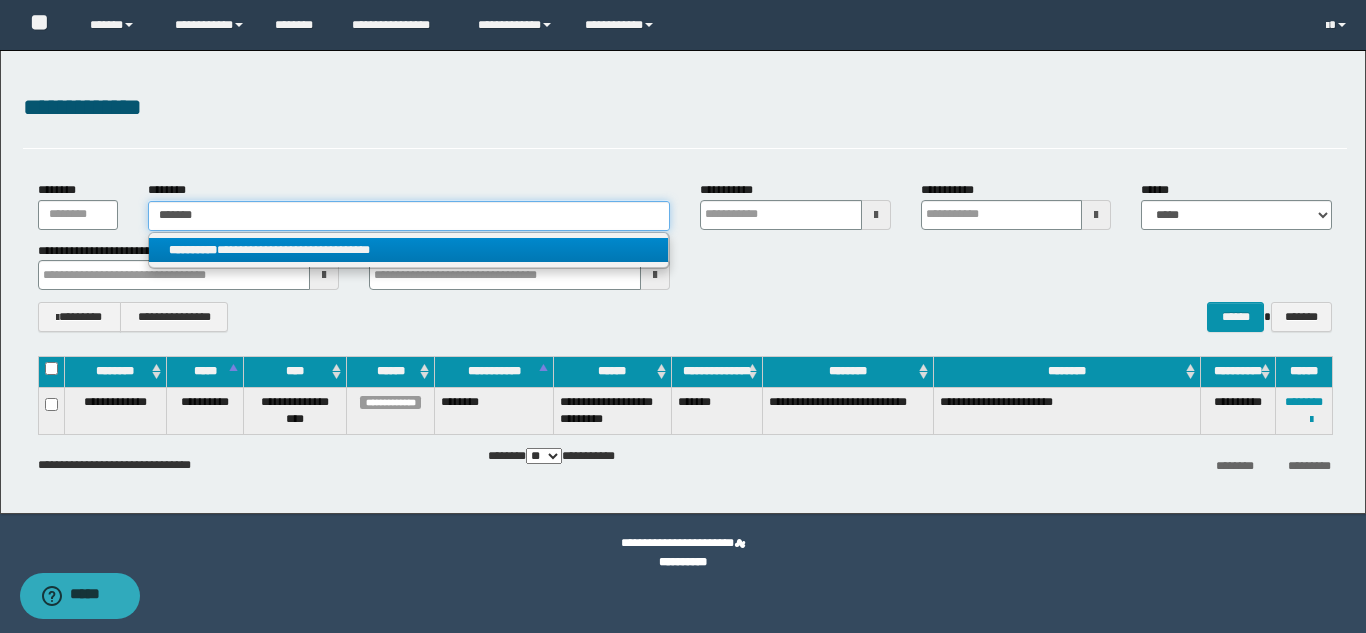 type 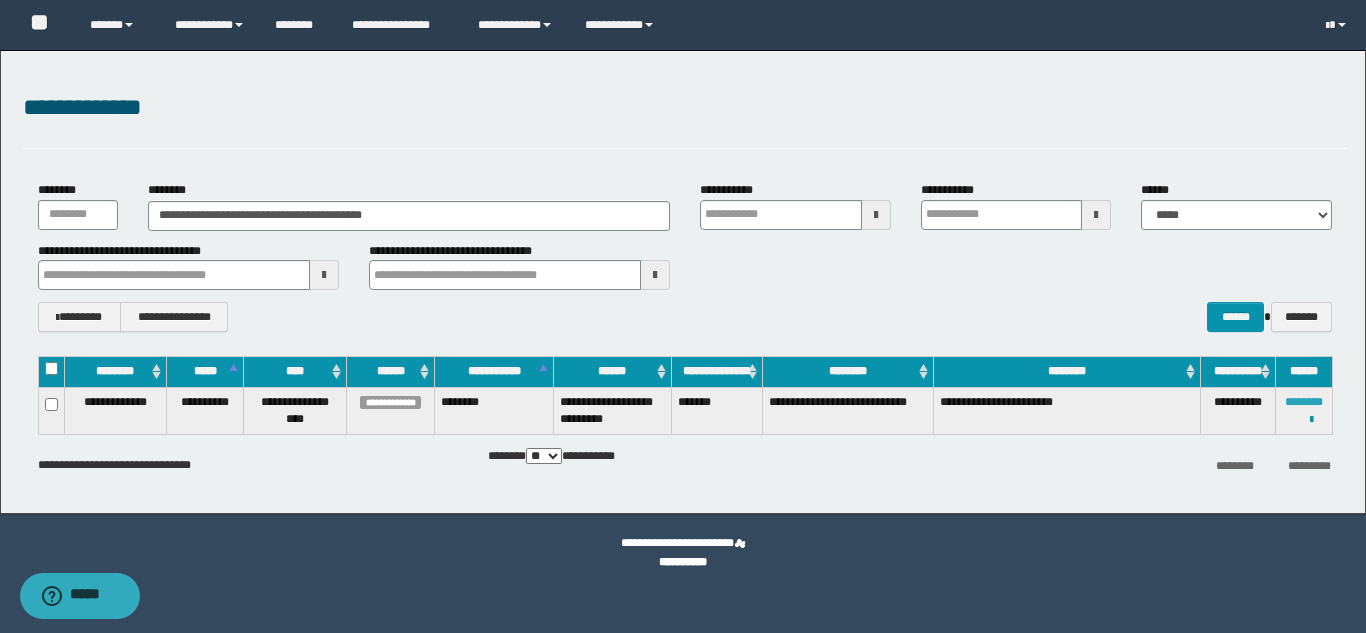 click on "********" at bounding box center (1304, 402) 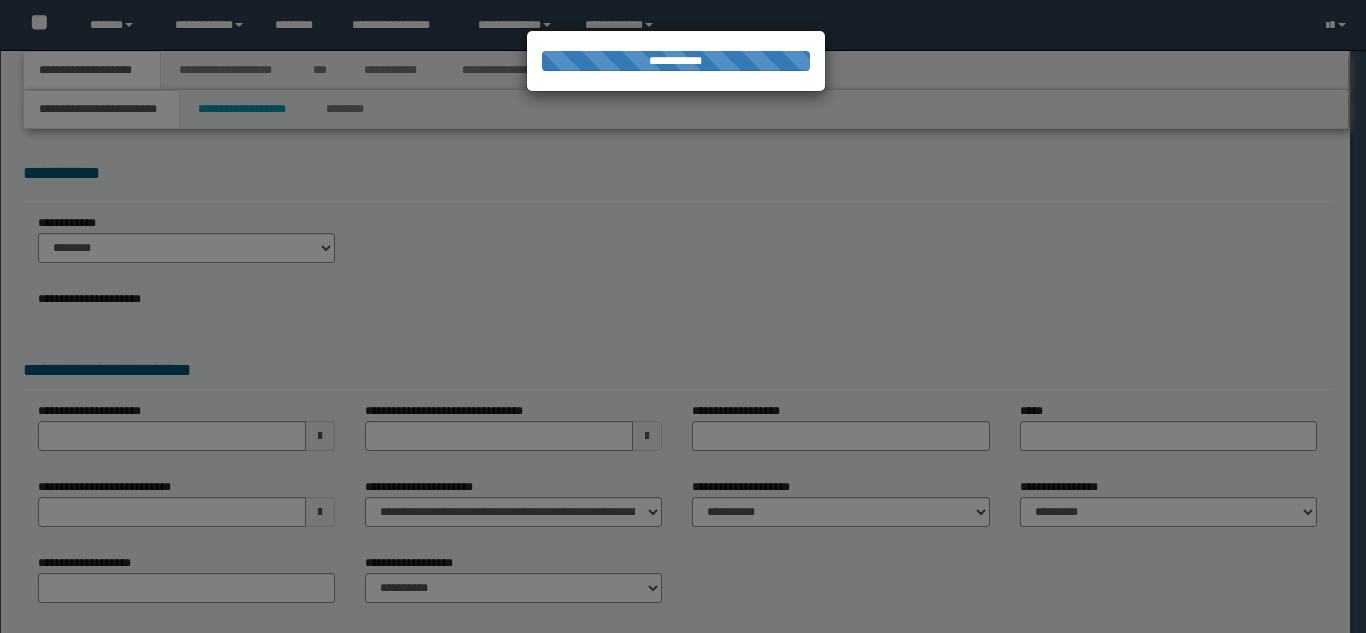 scroll, scrollTop: 0, scrollLeft: 0, axis: both 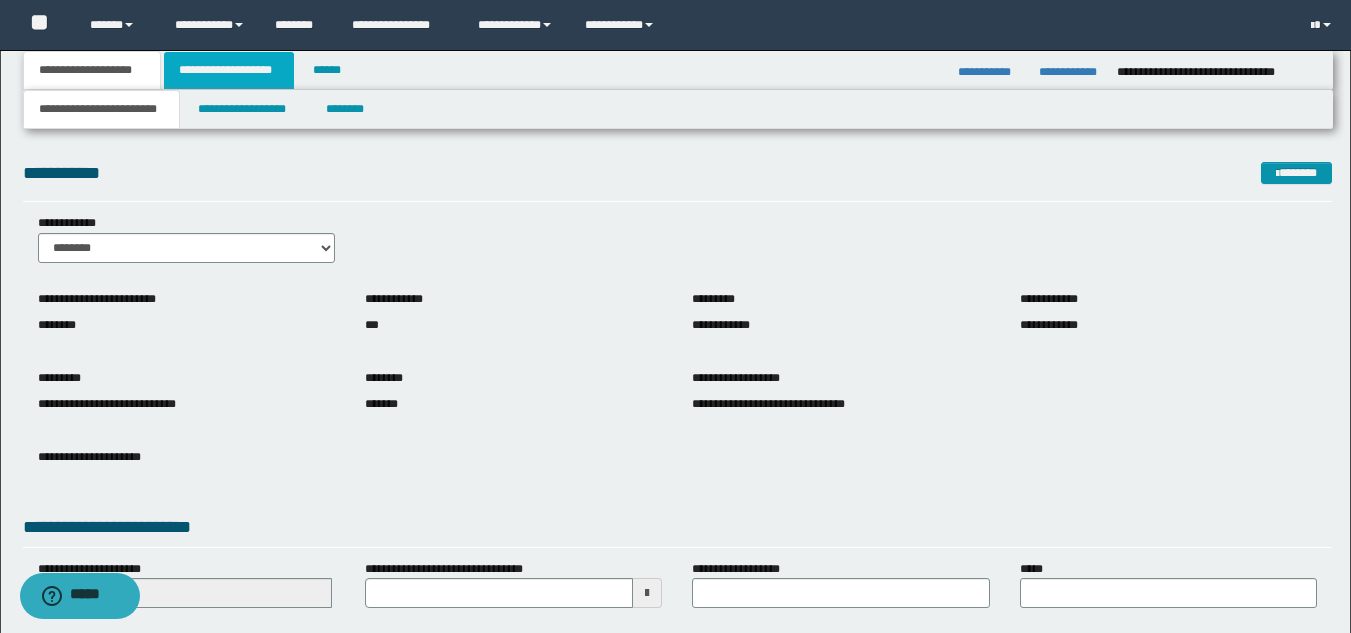 click on "**********" at bounding box center [229, 70] 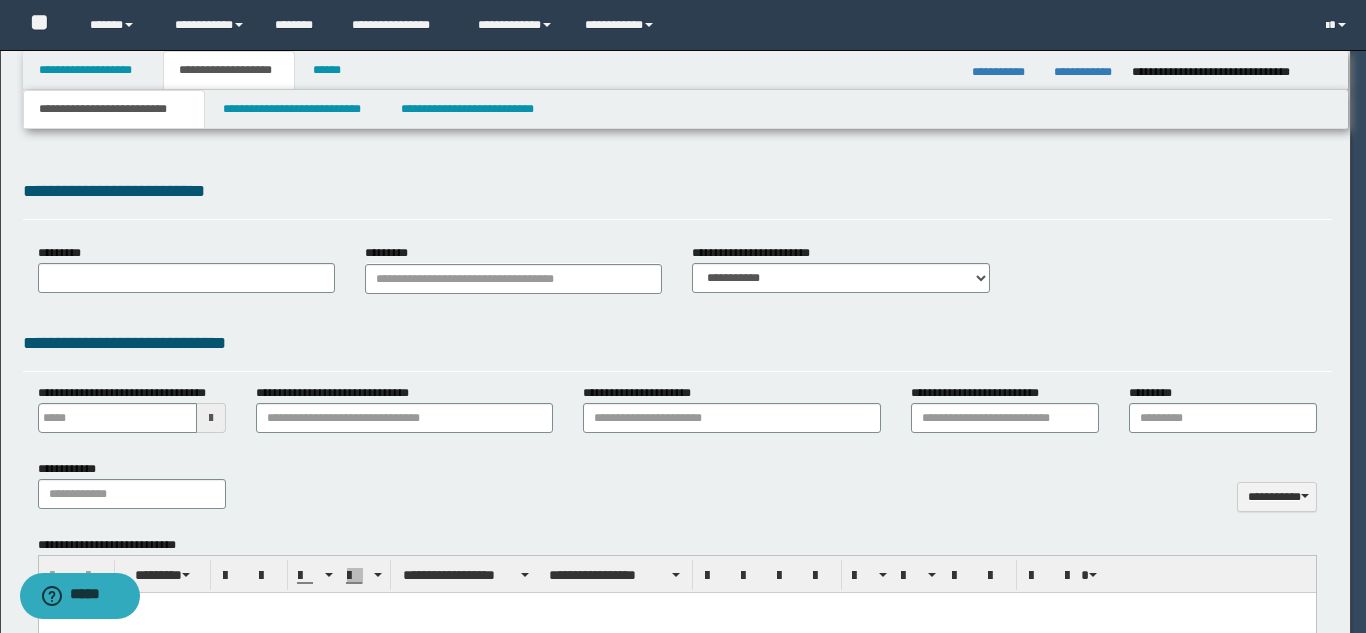 type 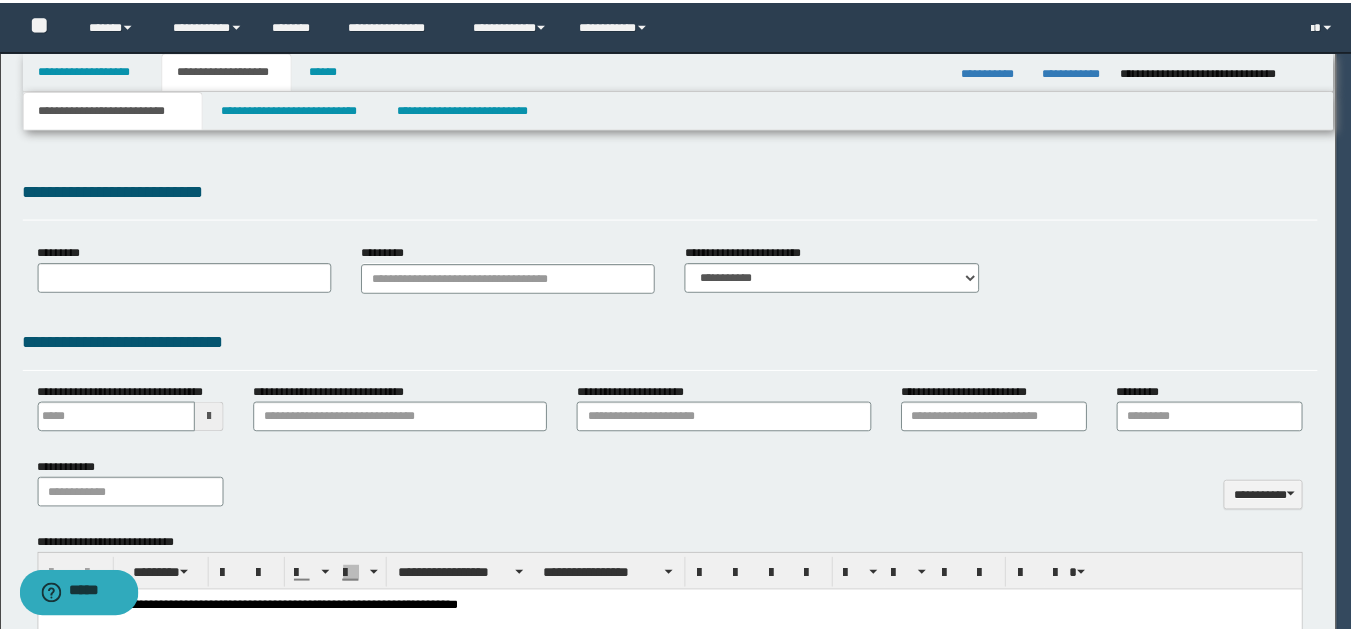 scroll, scrollTop: 0, scrollLeft: 0, axis: both 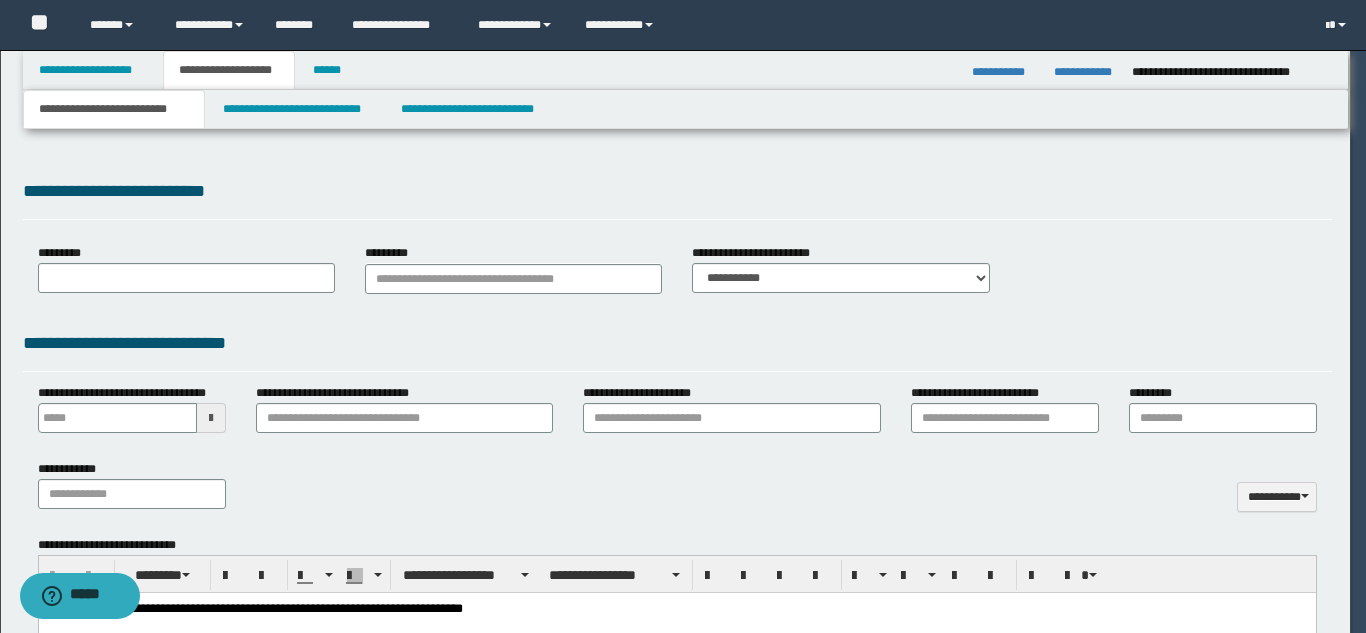 type on "**********" 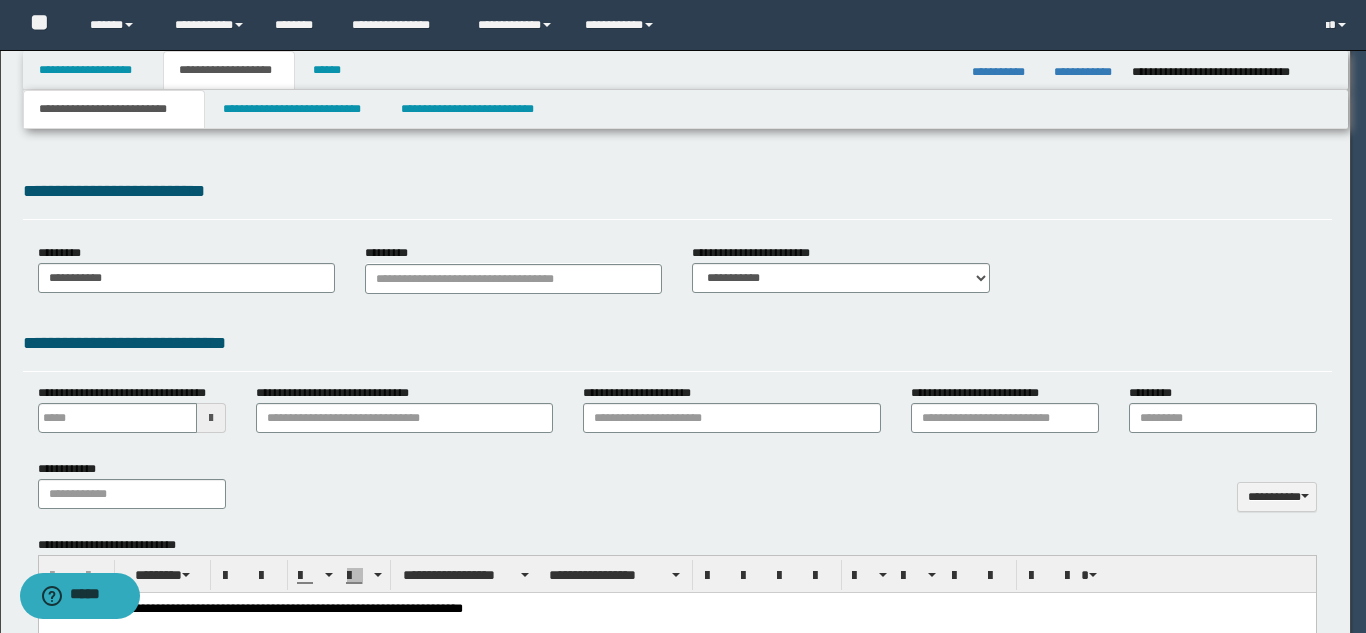 type 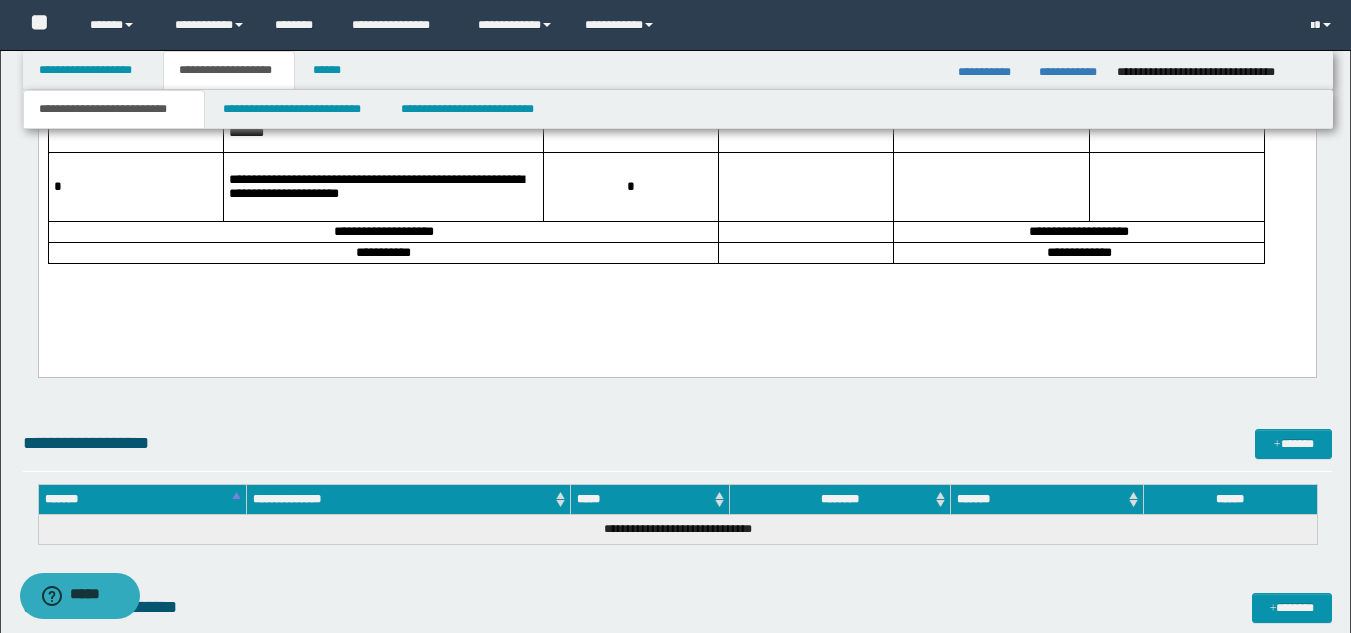 scroll, scrollTop: 6215, scrollLeft: 0, axis: vertical 